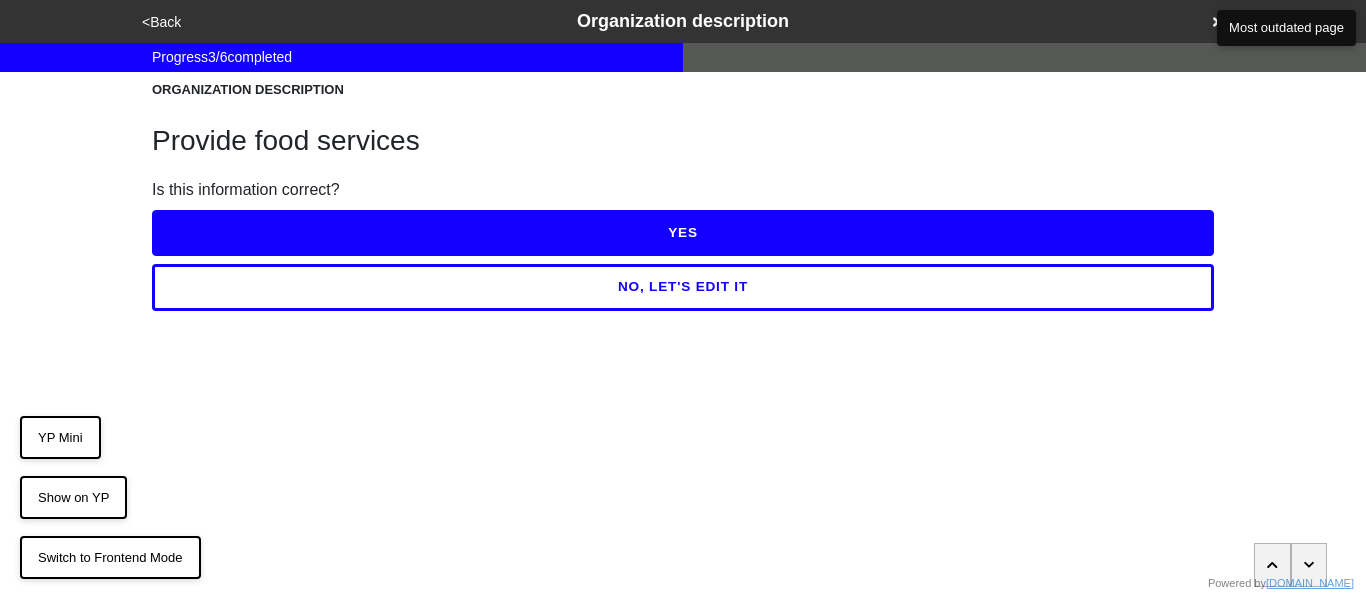 scroll, scrollTop: 0, scrollLeft: 0, axis: both 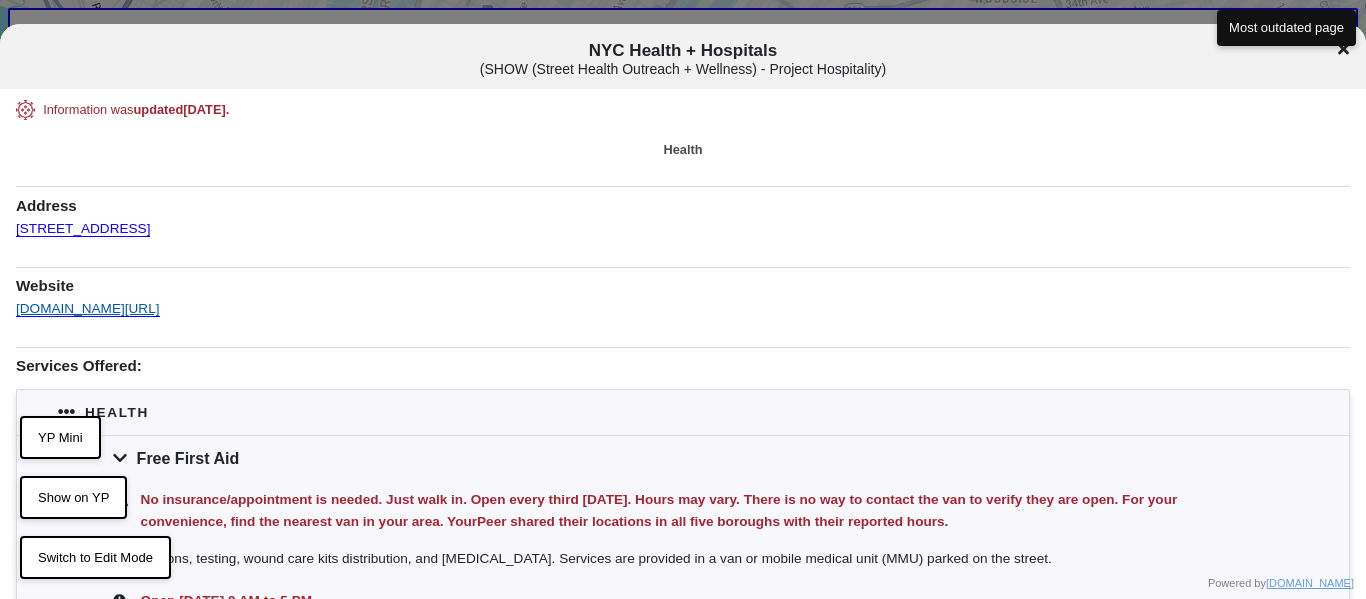 click on "[DOMAIN_NAME][URL]" at bounding box center [88, 303] 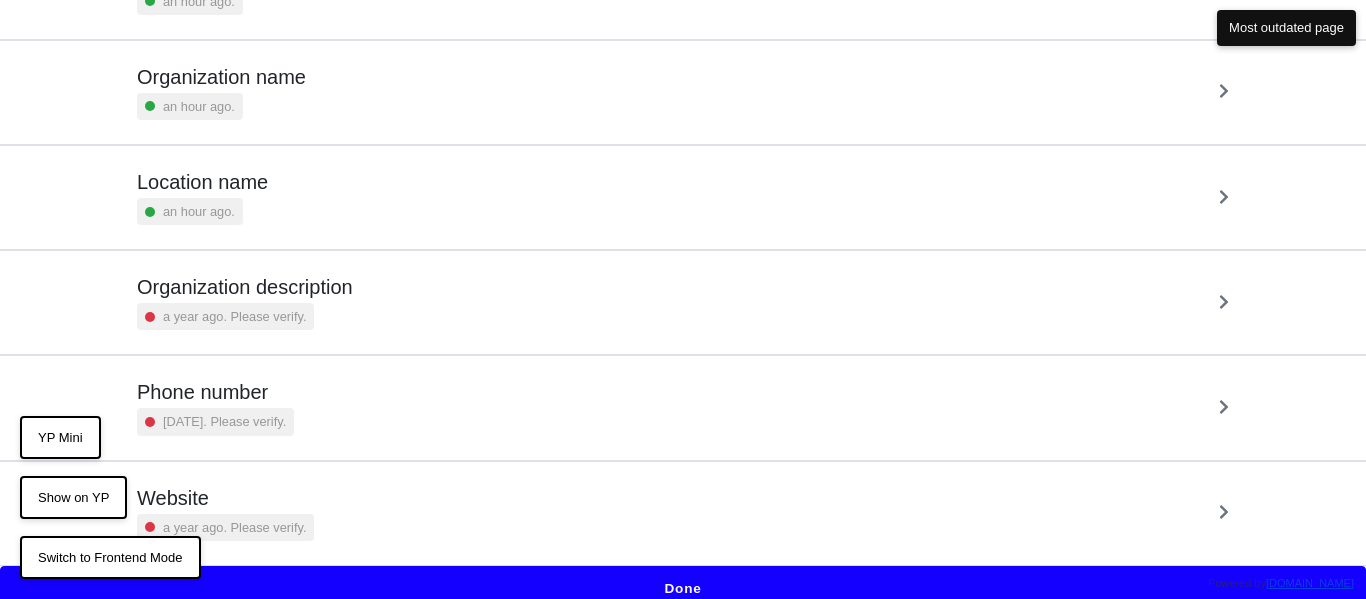 scroll, scrollTop: 232, scrollLeft: 0, axis: vertical 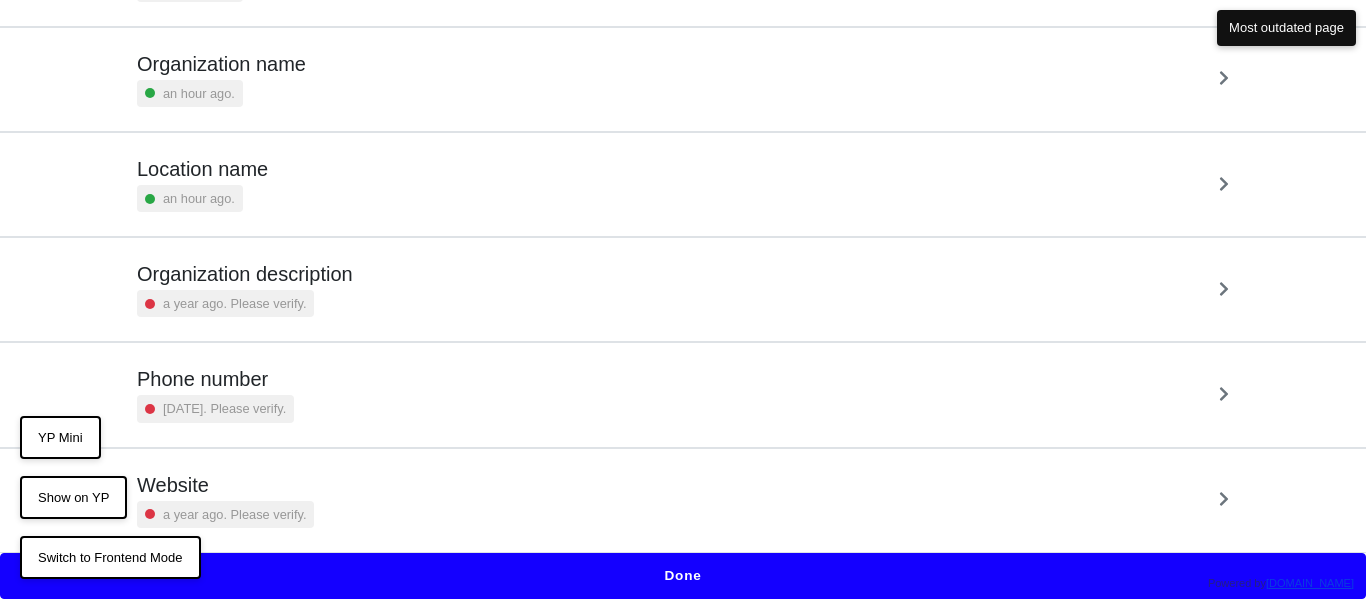 click on "a year ago. Please verify." at bounding box center (225, 303) 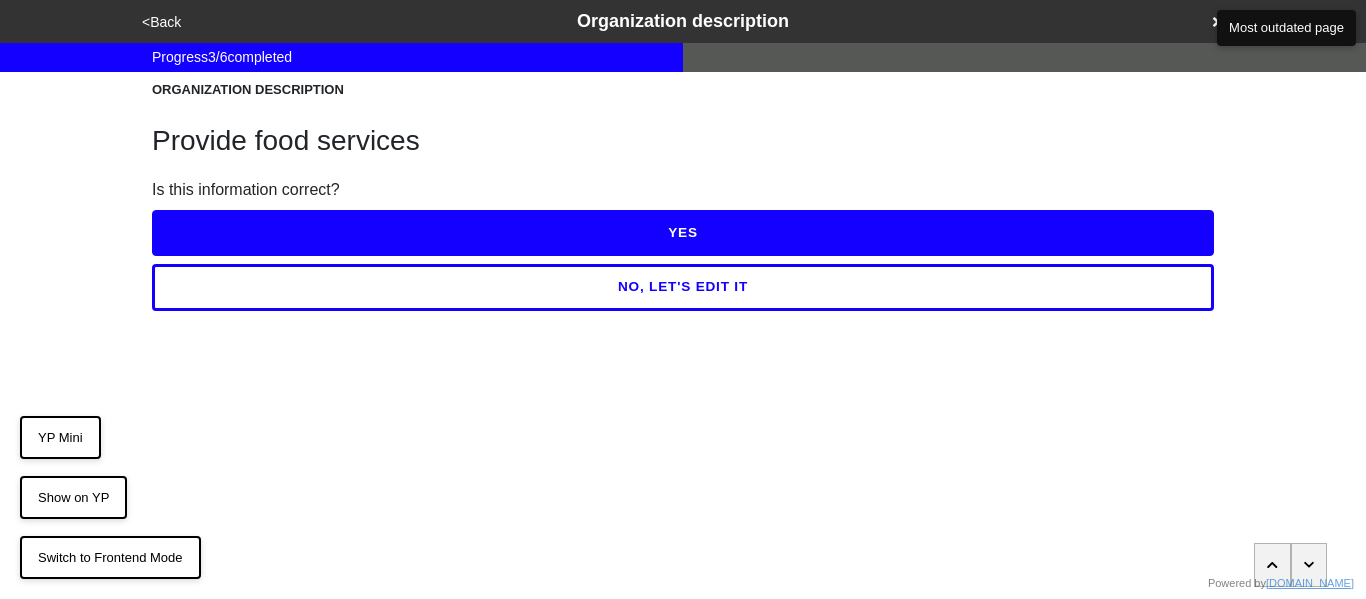 scroll, scrollTop: 0, scrollLeft: 0, axis: both 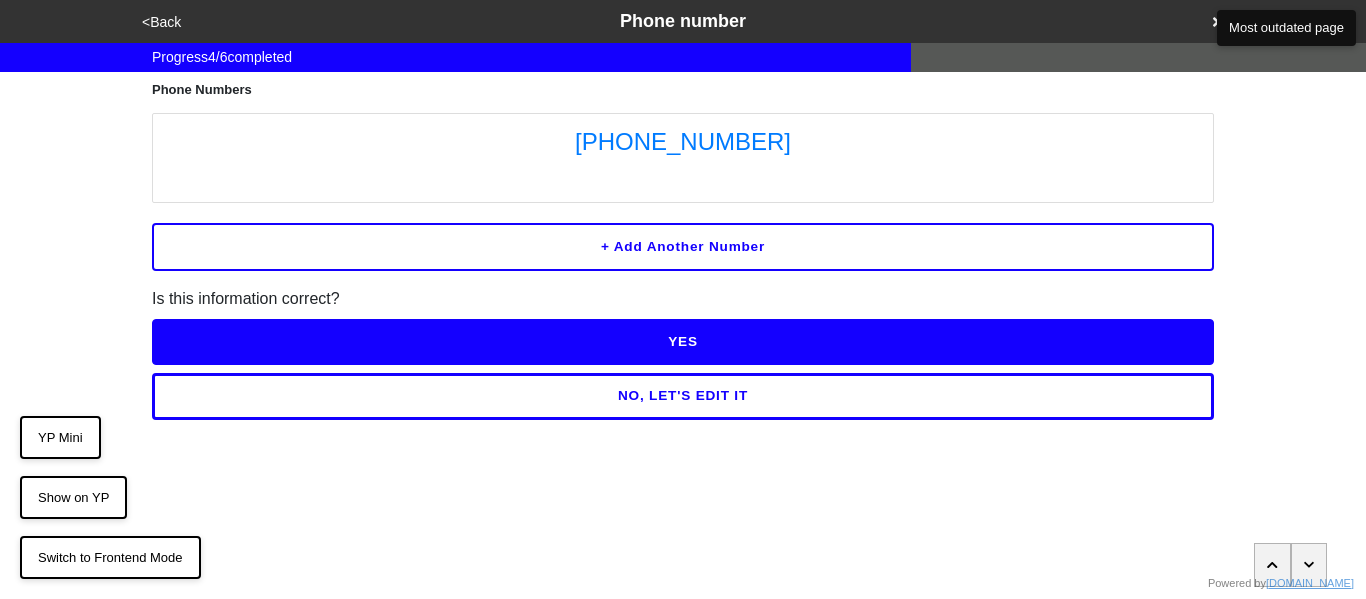click on "NO, LET'S EDIT IT" at bounding box center (683, 396) 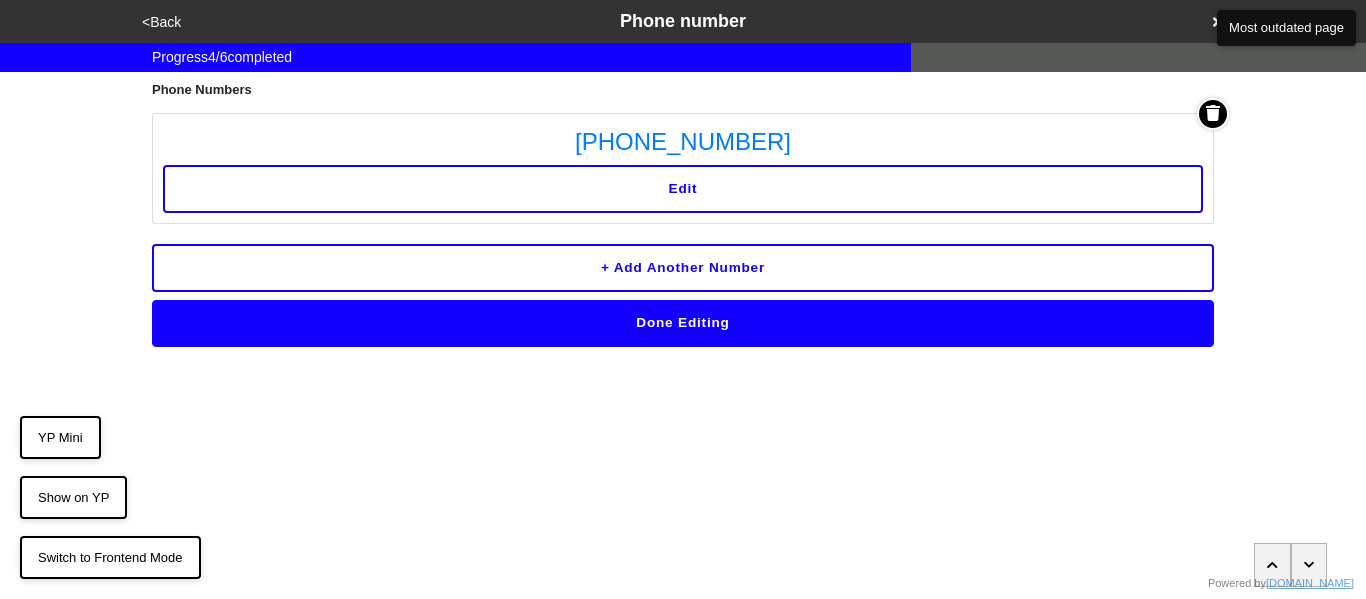 click on "Edit" at bounding box center [683, 189] 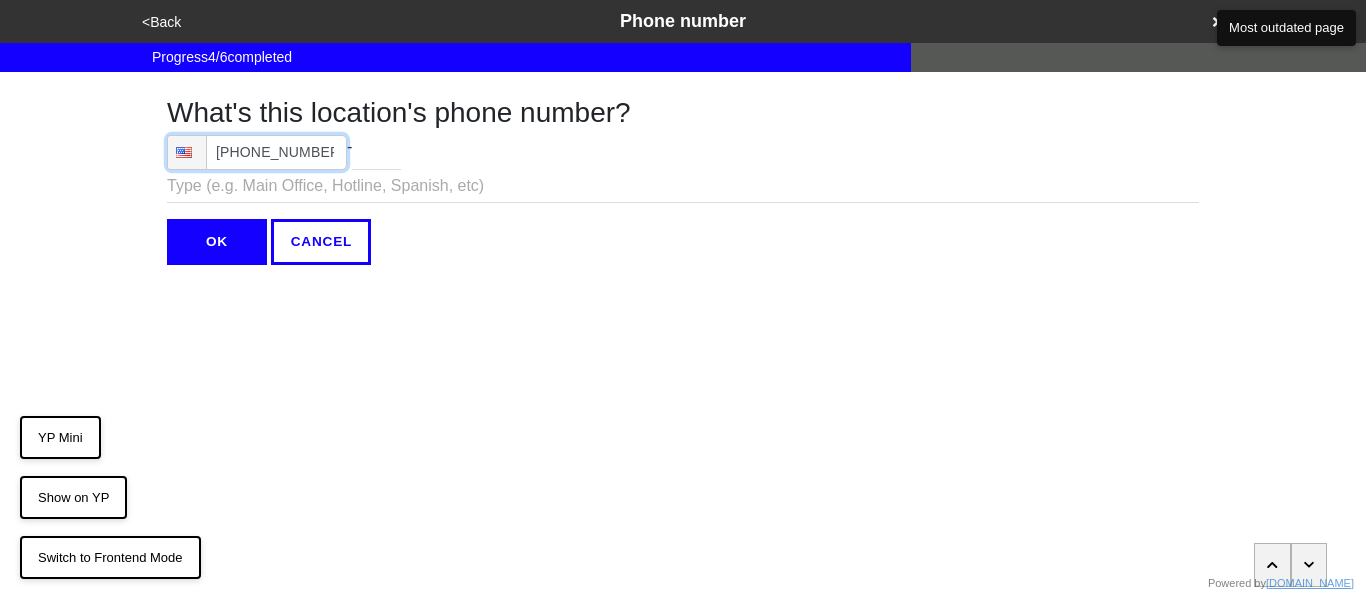 click on "(718) 442-2145" at bounding box center [257, 152] 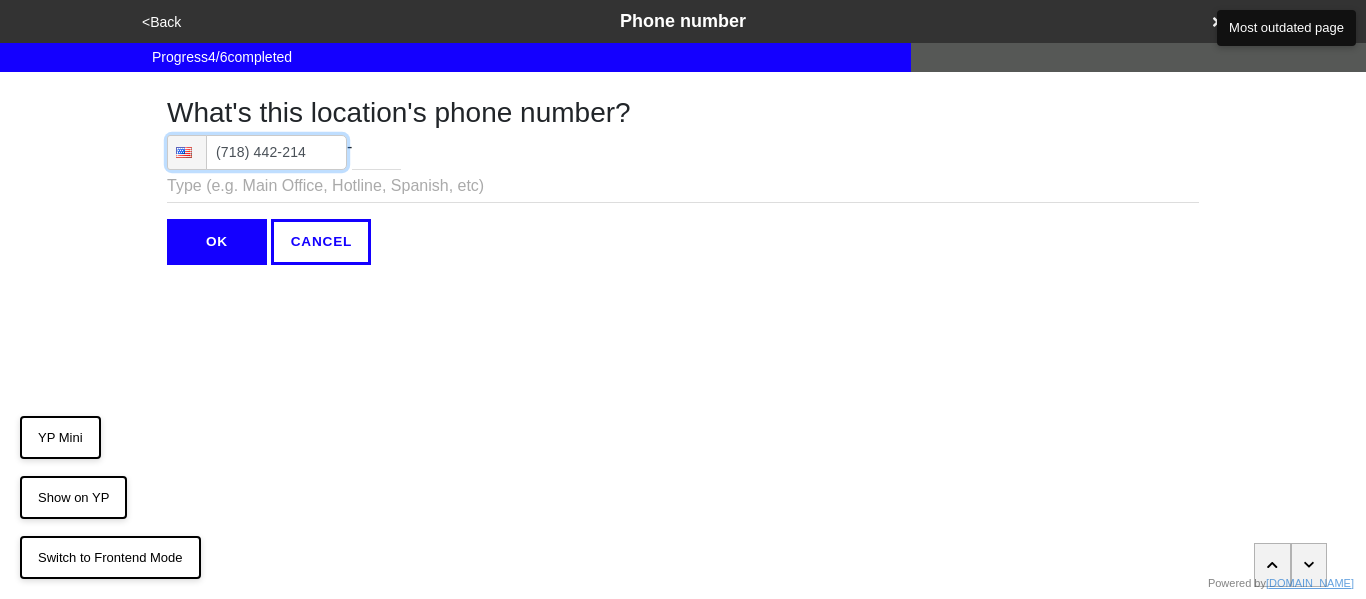 type on "(718) 442-2145" 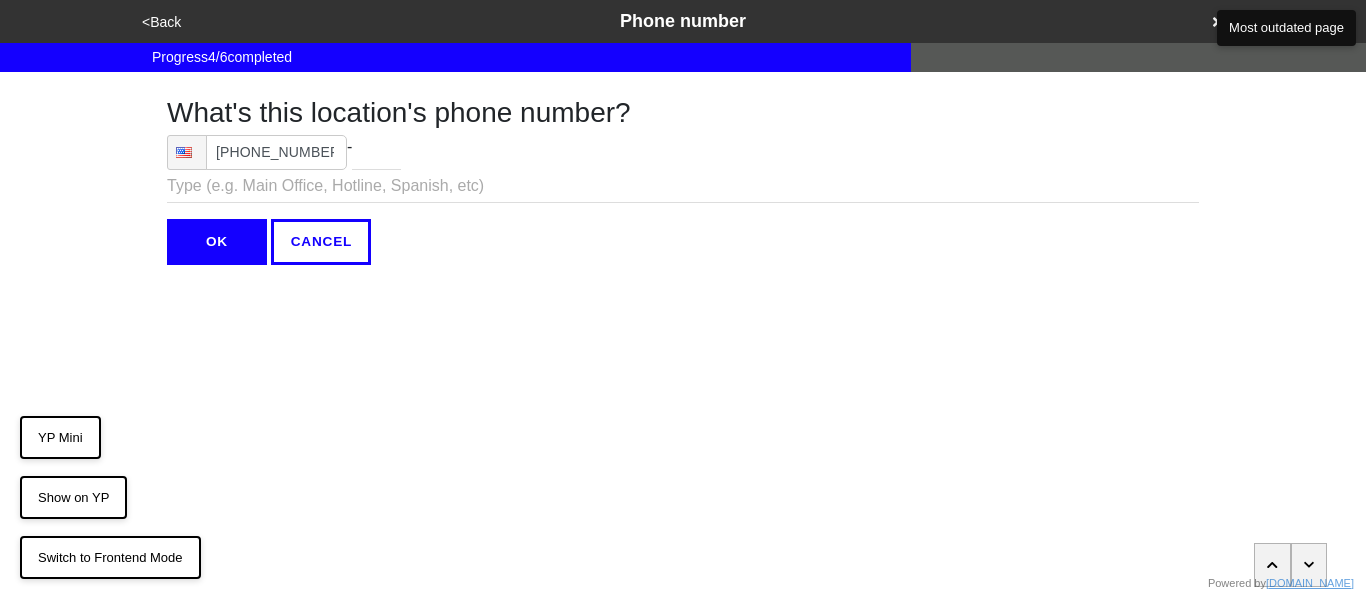 click on "OK" at bounding box center [217, 242] 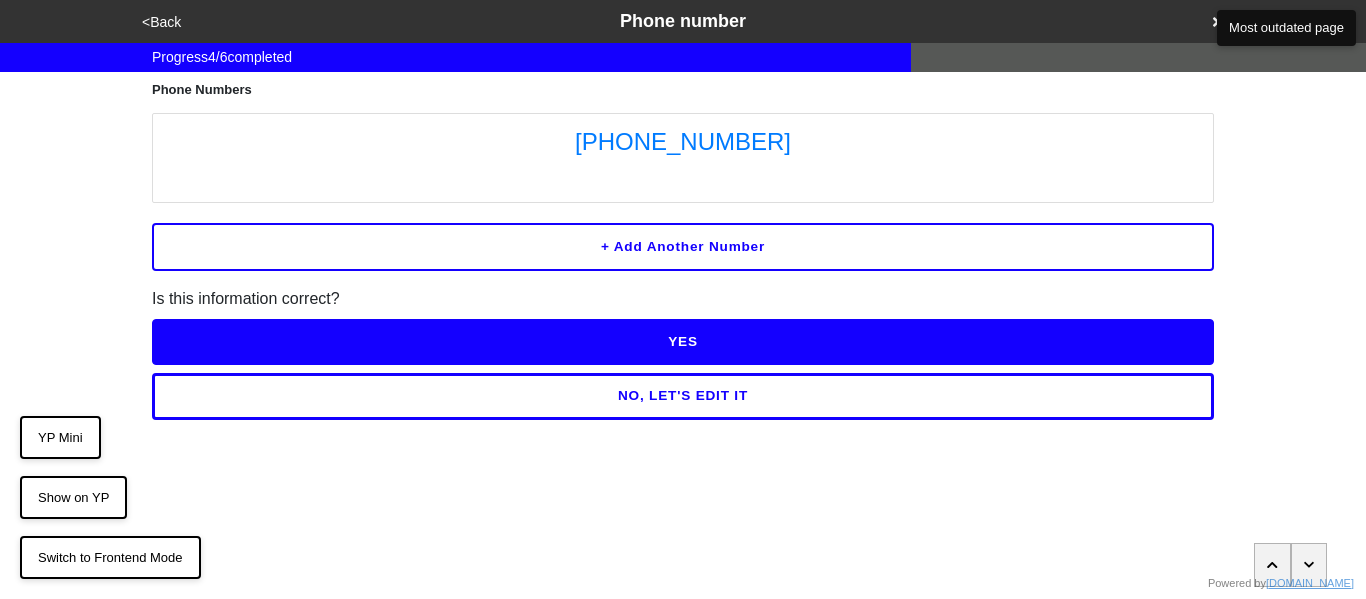 click on "YES" at bounding box center (683, 342) 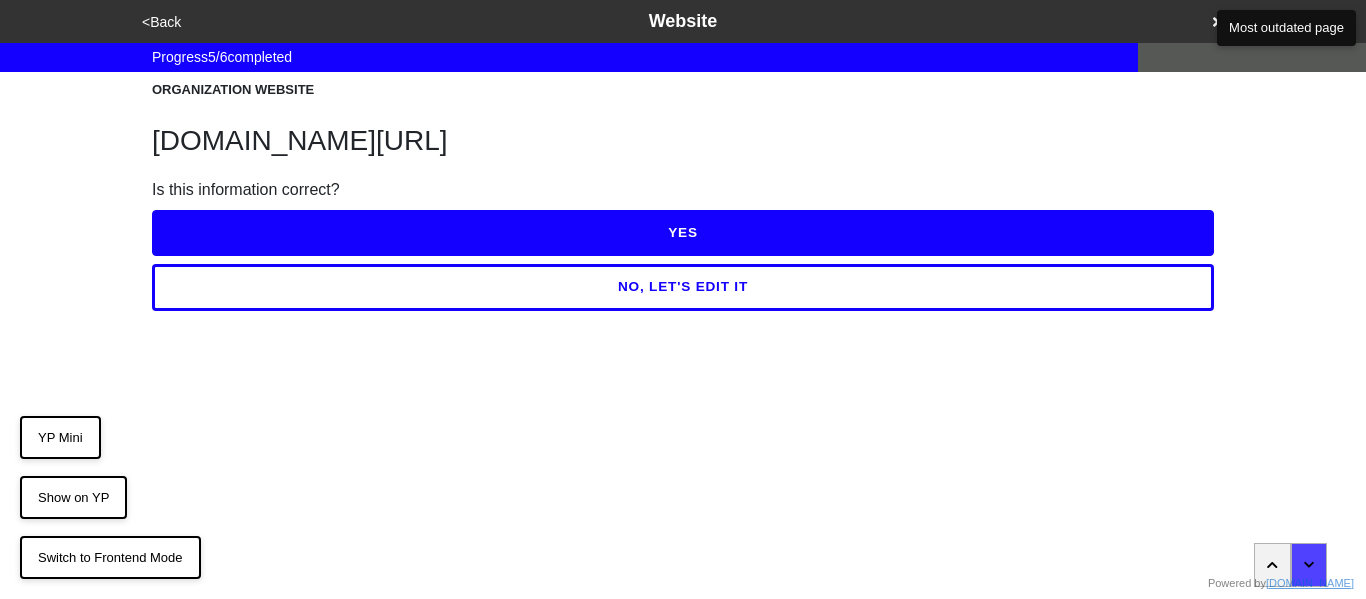 click on "YES" at bounding box center (683, 233) 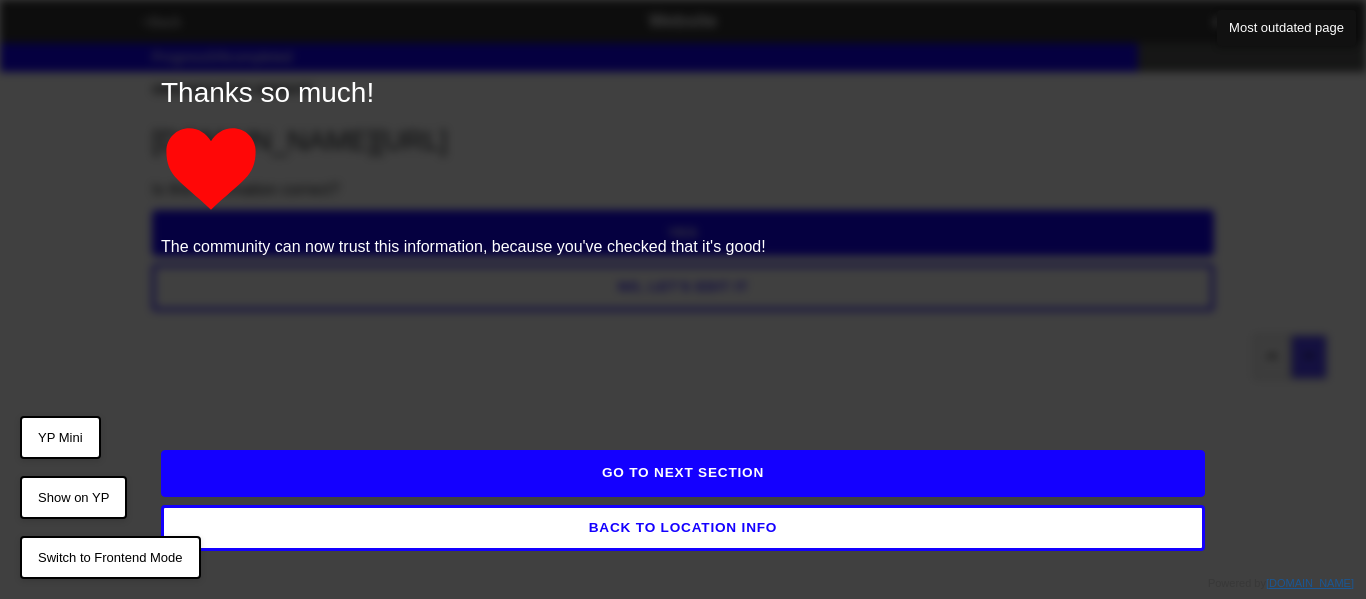 click on "GO TO NEXT SECTION" at bounding box center [683, 473] 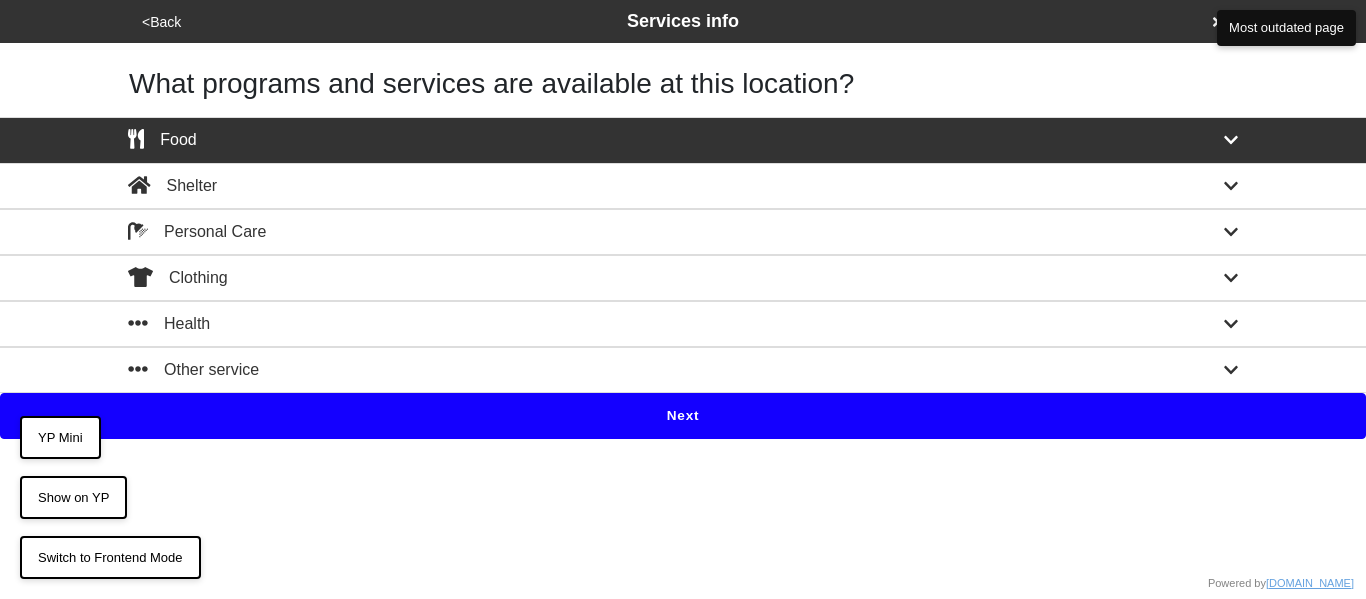 click on "Health" at bounding box center [683, 324] 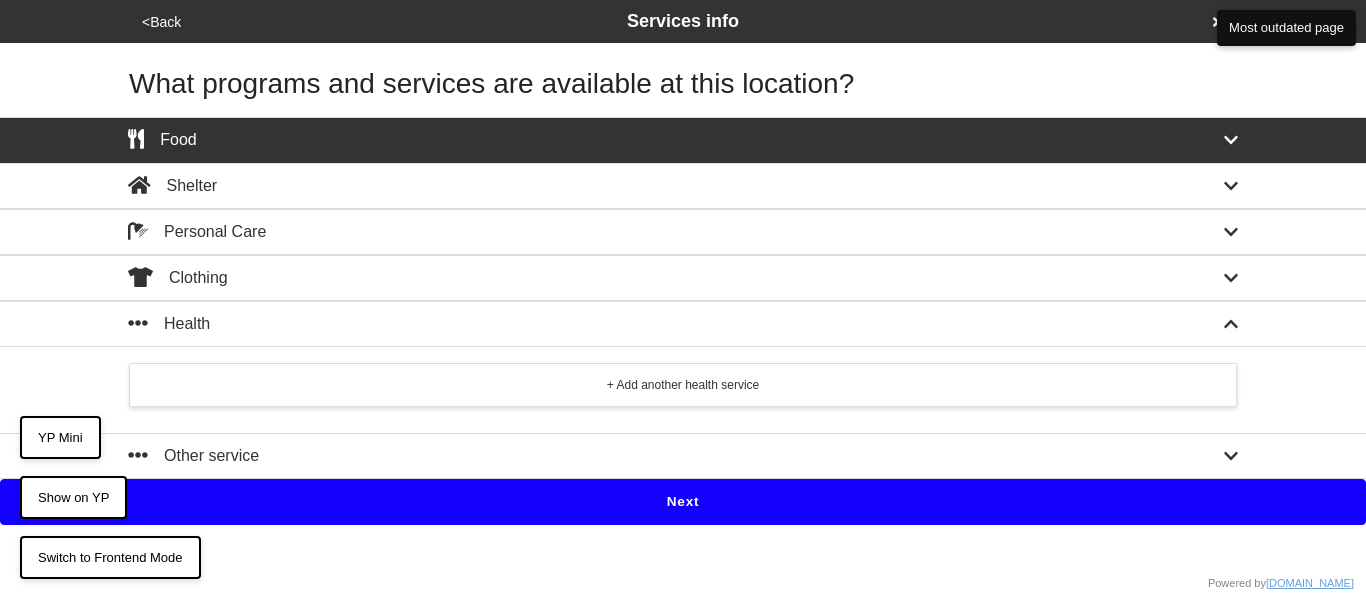click on "Health" at bounding box center (683, 324) 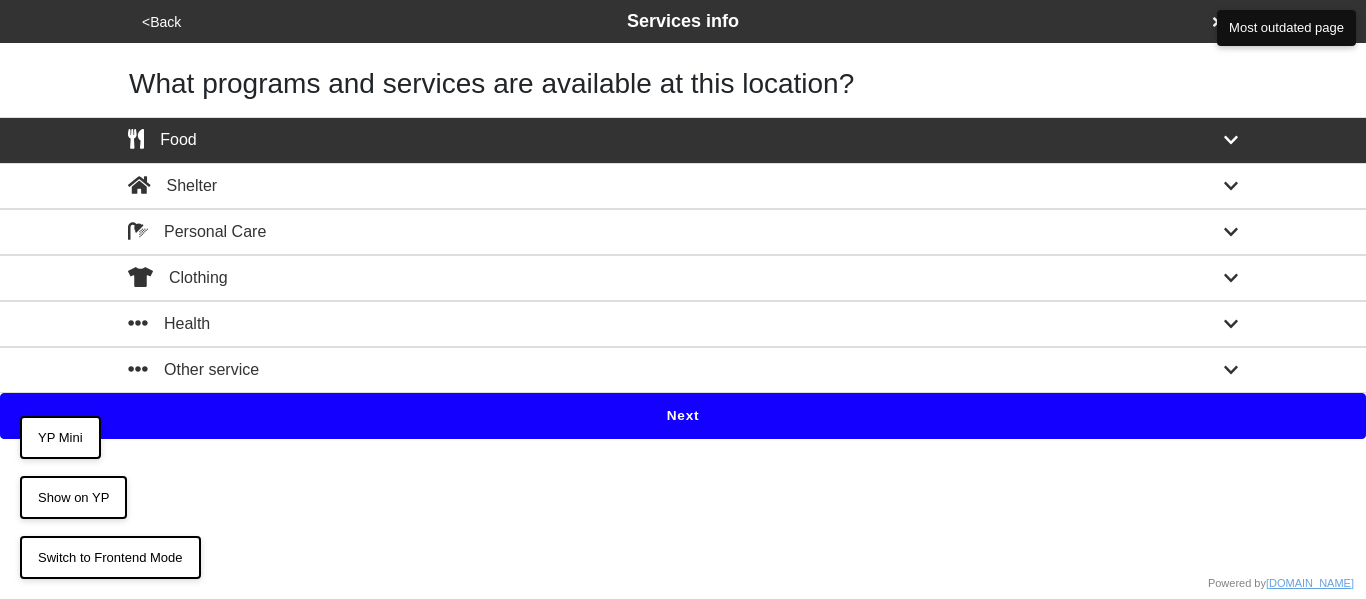 click on "Food" at bounding box center (683, 140) 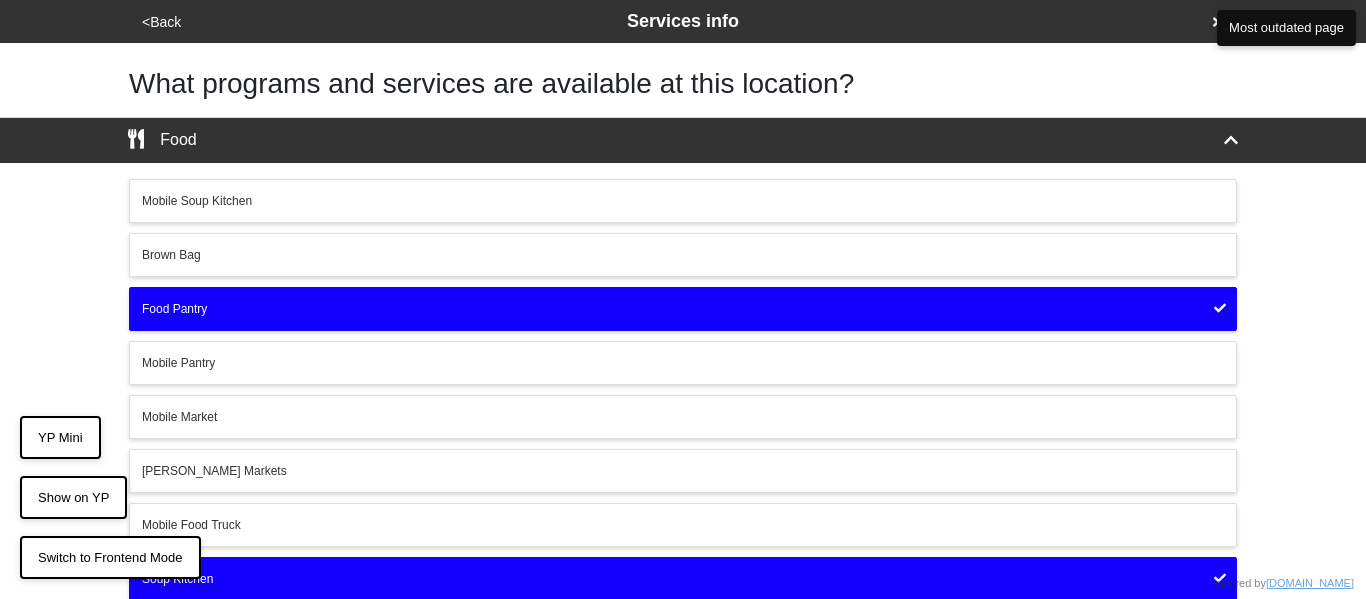 click on "Food" at bounding box center (683, 140) 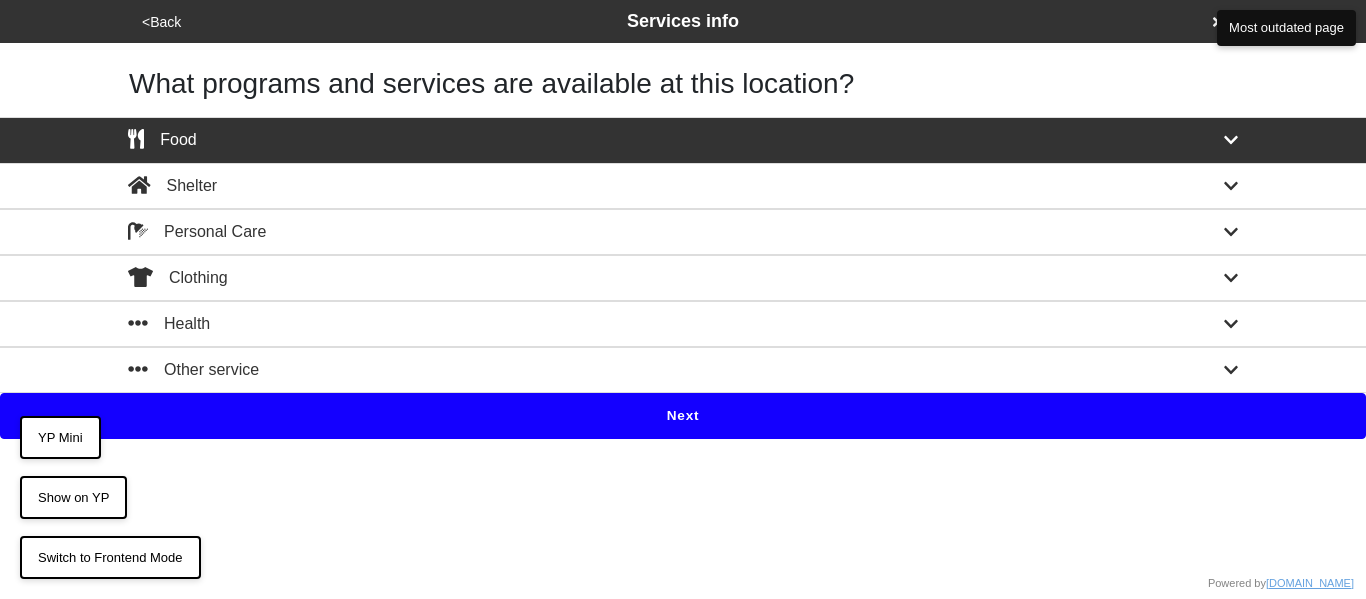 click on "<Back" at bounding box center (161, 22) 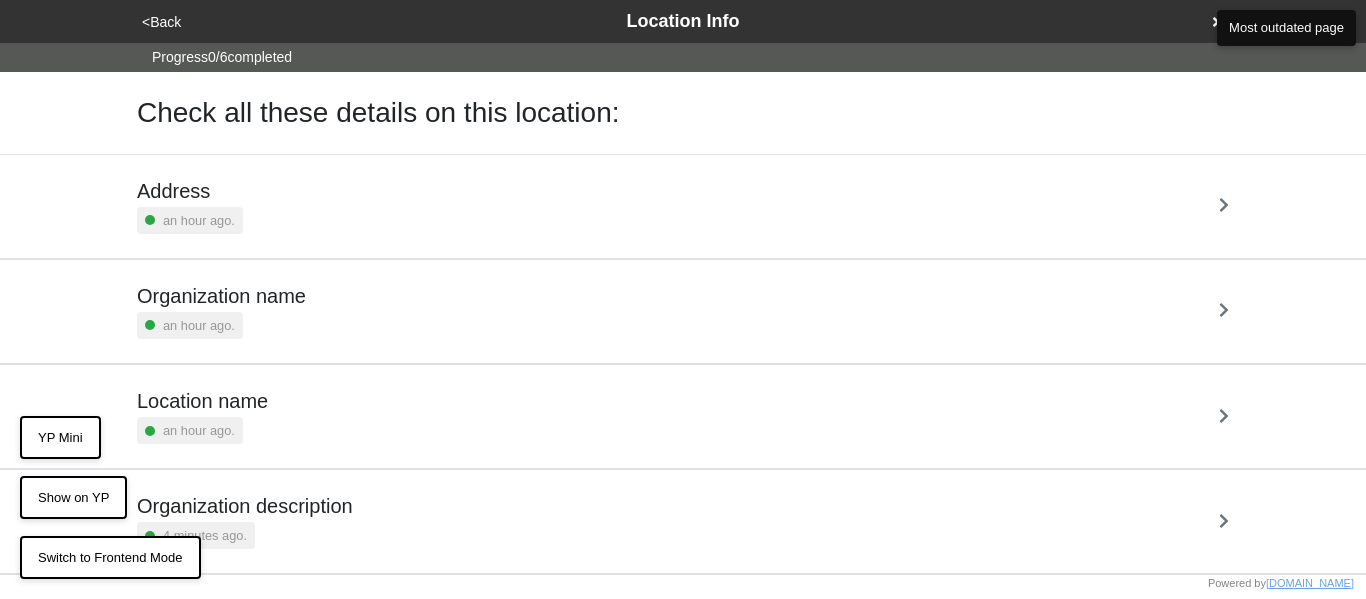 click on "an hour ago." at bounding box center [199, 220] 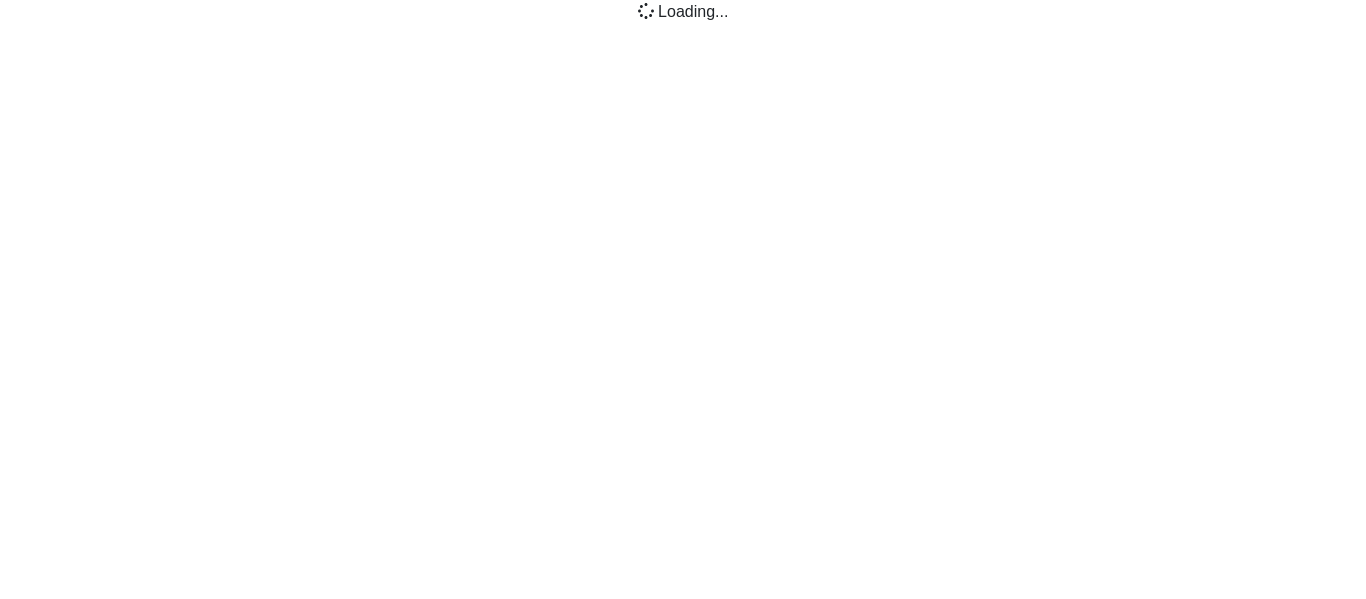 scroll, scrollTop: 0, scrollLeft: 0, axis: both 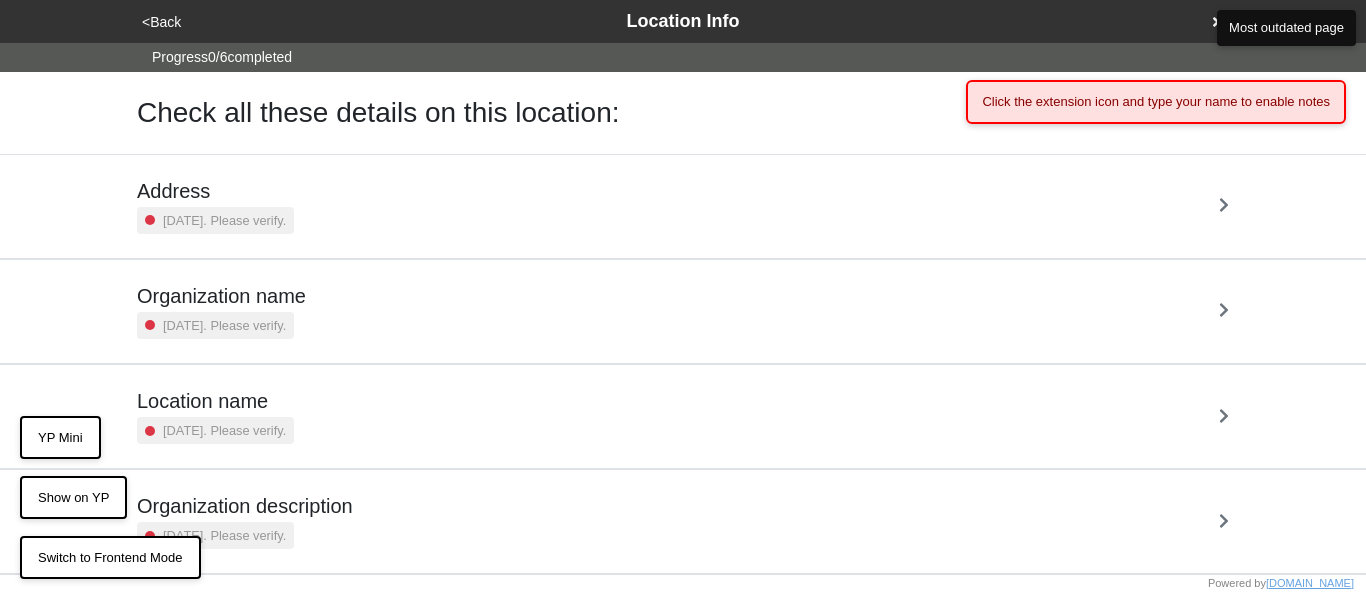 click on "[DATE]. Please verify." at bounding box center [215, 220] 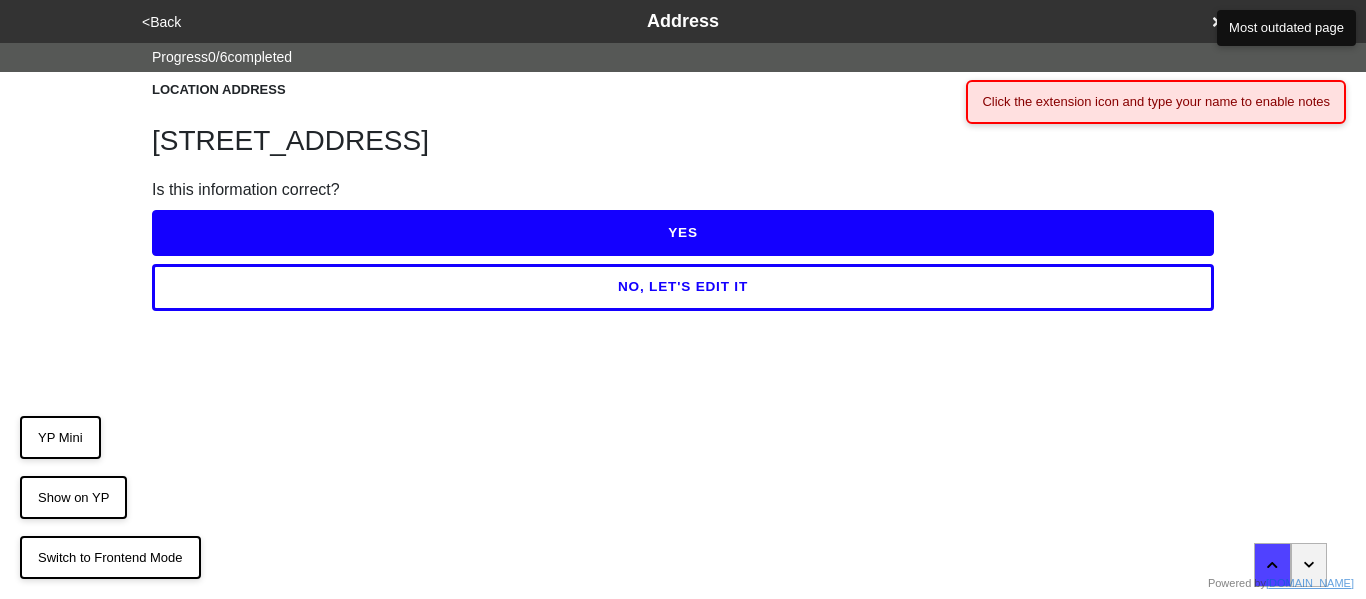 click on "YES" at bounding box center [683, 233] 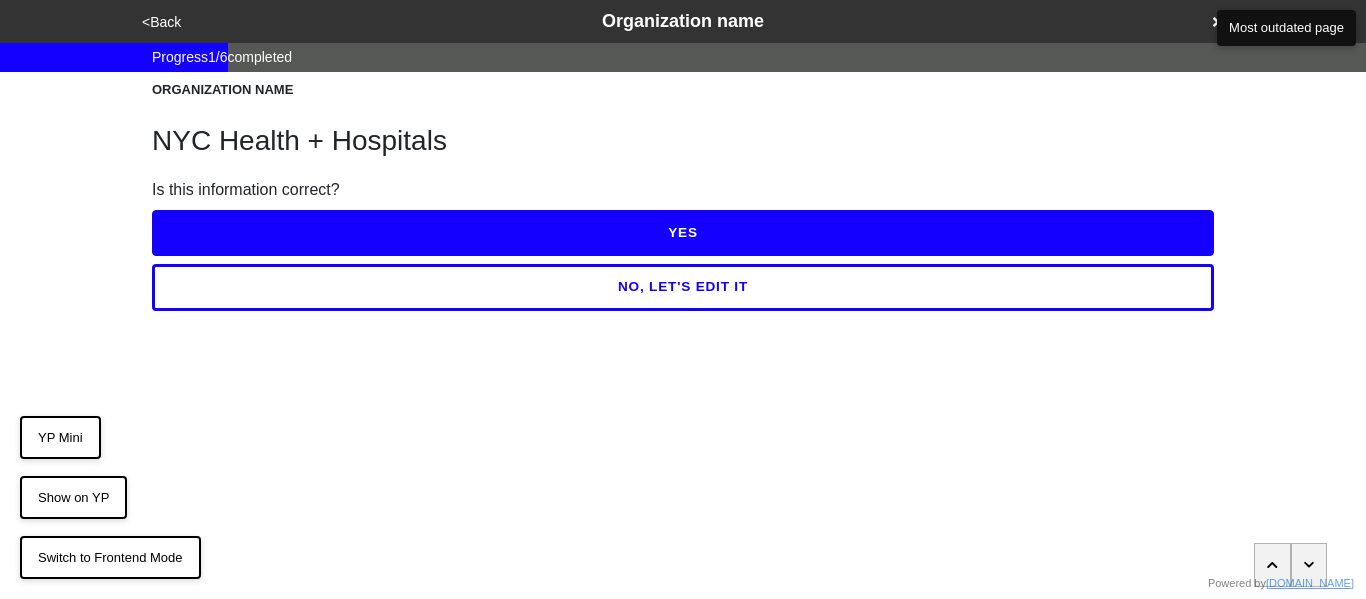 click on "YES" at bounding box center [683, 233] 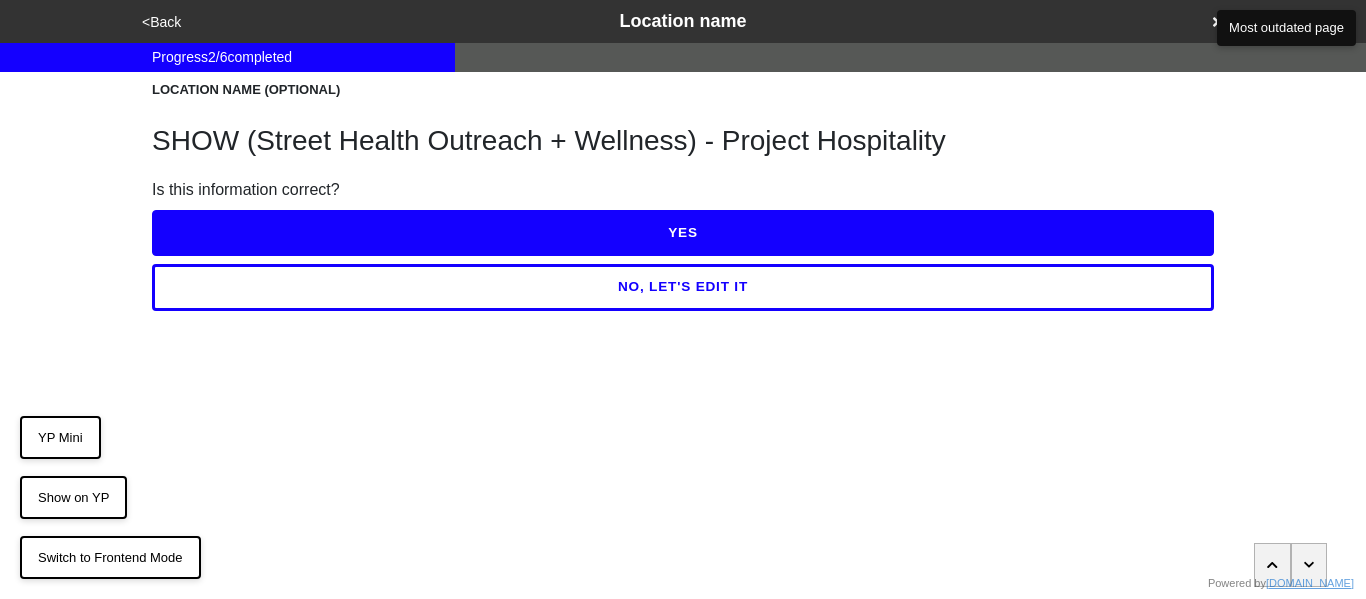 click on "YES" at bounding box center [683, 233] 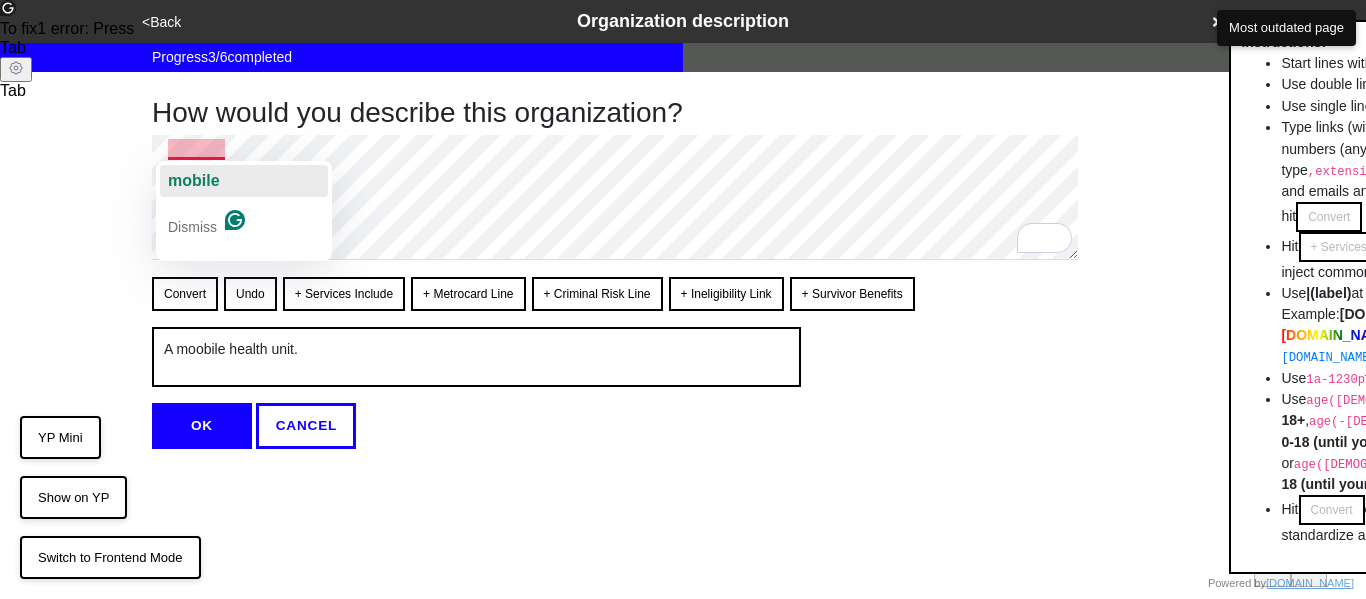 click on "mobile" 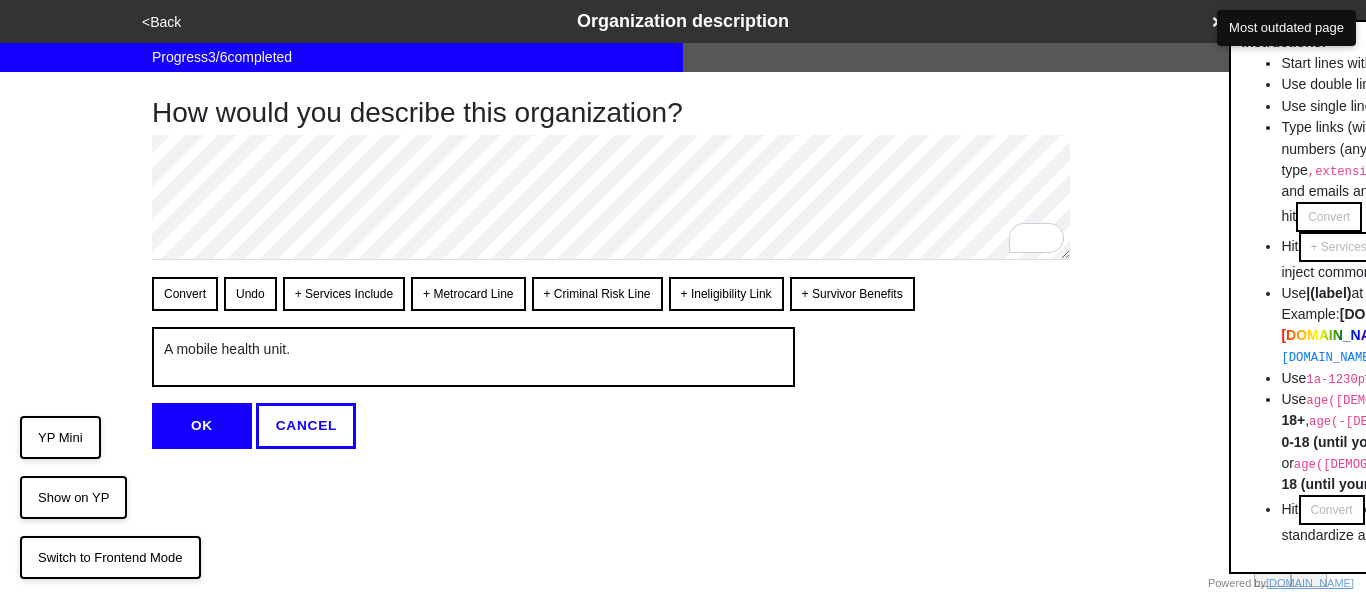 click on "OK" at bounding box center [202, 426] 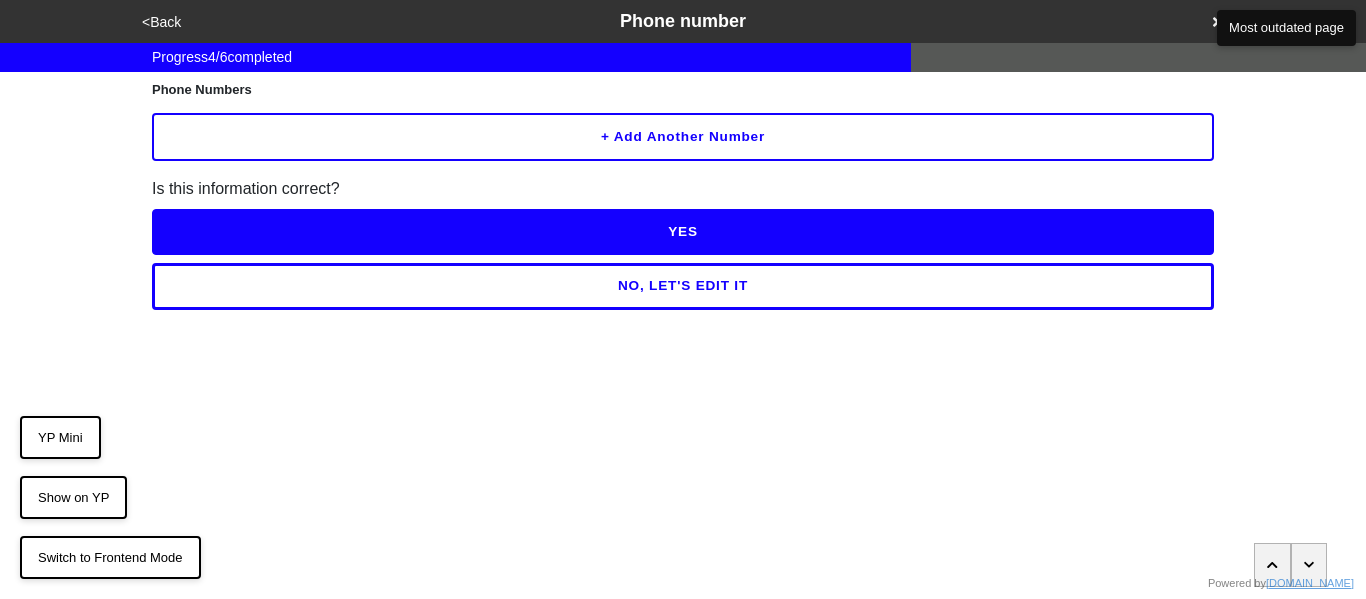click on "YES" at bounding box center [683, 232] 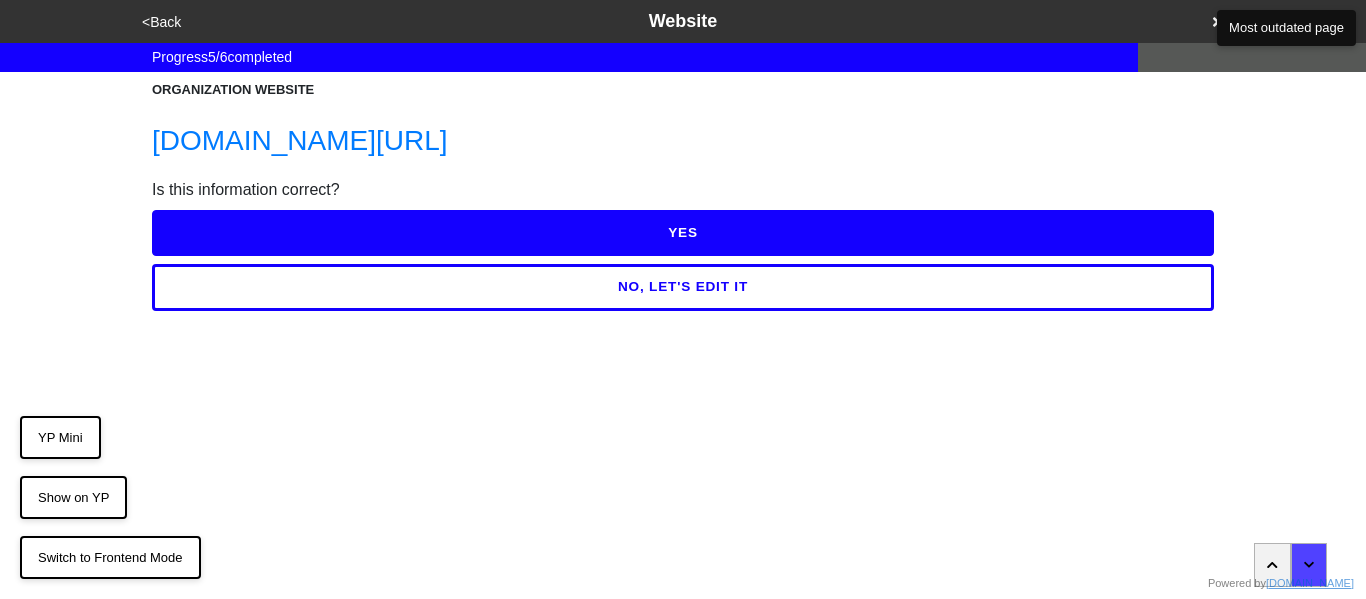 click on "YES" at bounding box center [683, 233] 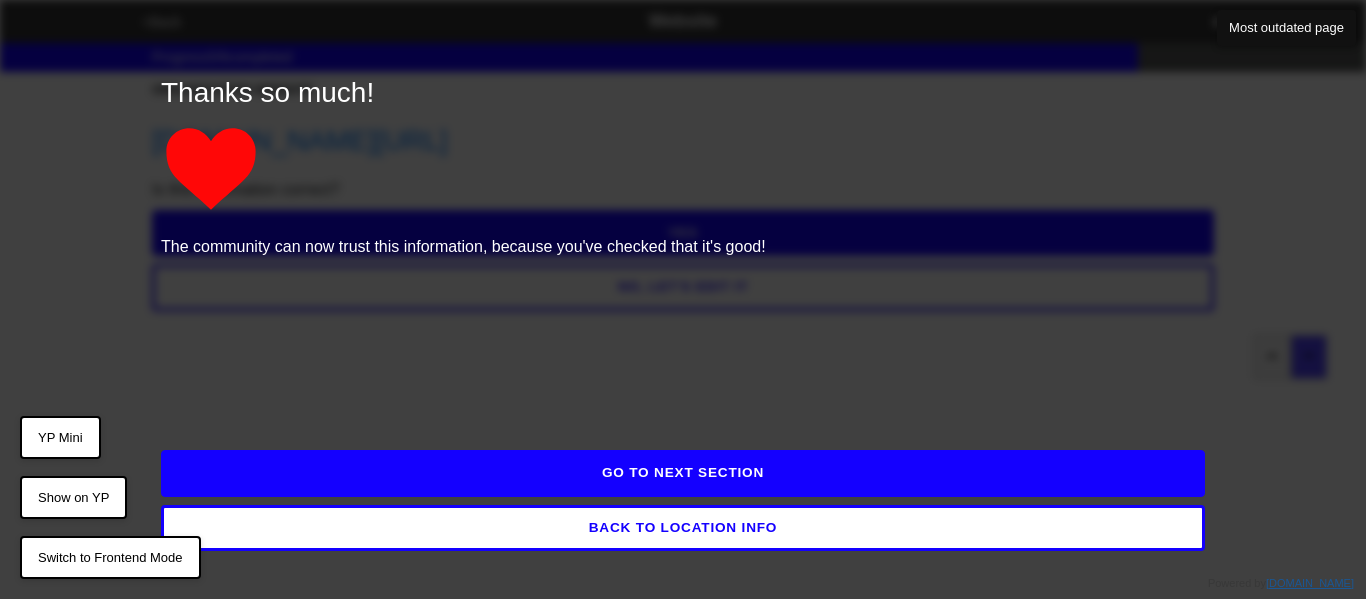 click on "GO TO NEXT SECTION" at bounding box center [683, 473] 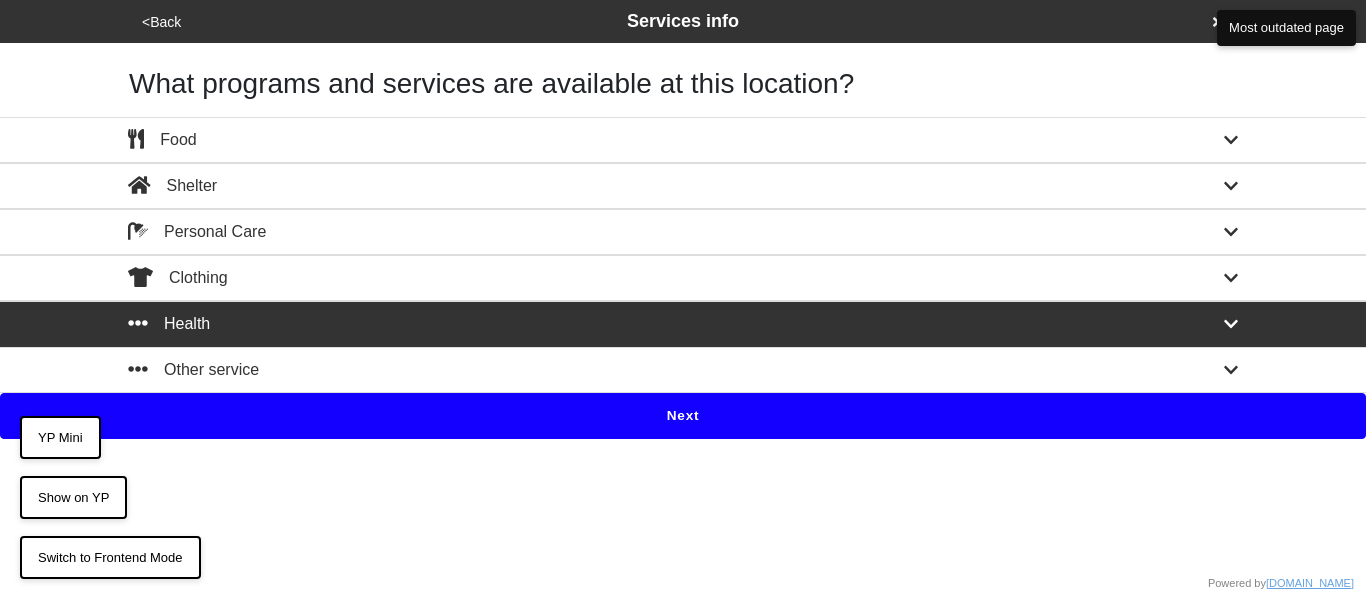click on "Next" at bounding box center (683, 416) 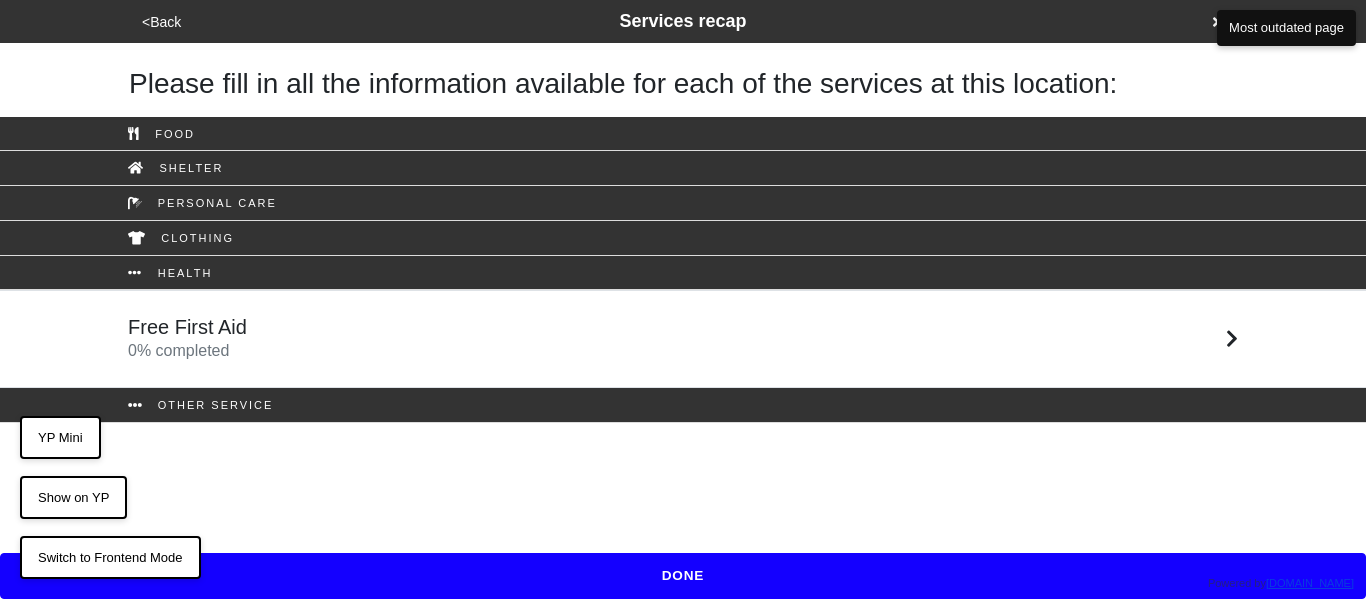 click on "Free First Aid" at bounding box center [187, 327] 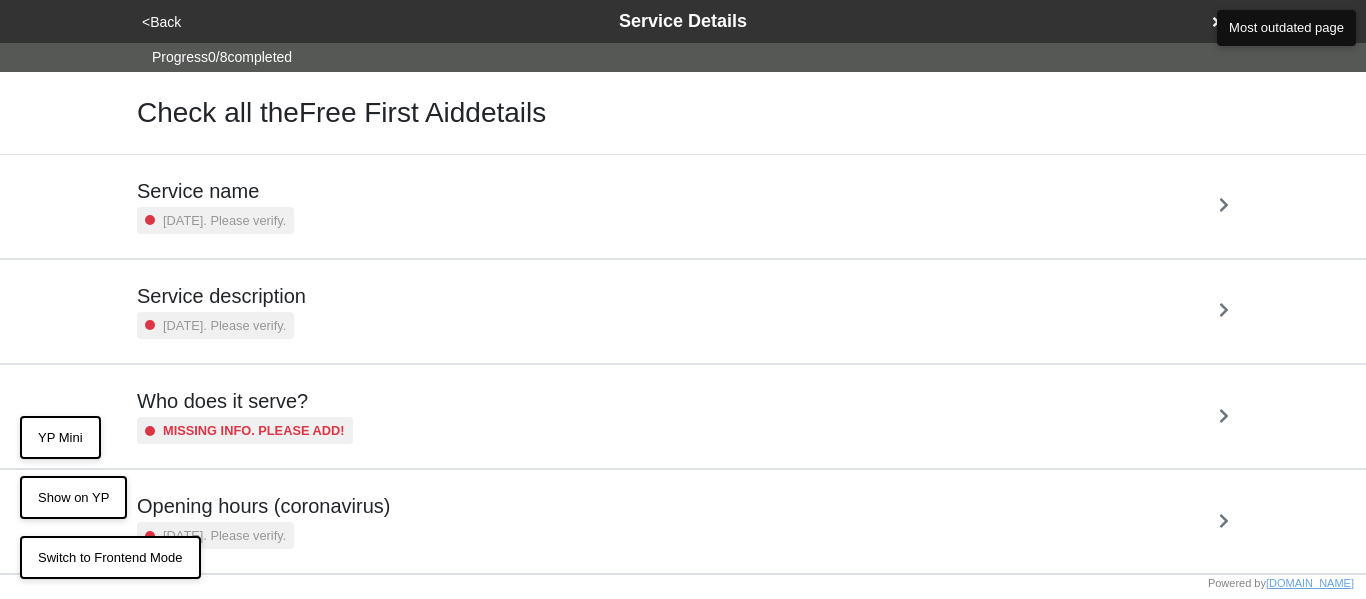 click on "Service name" at bounding box center (215, 191) 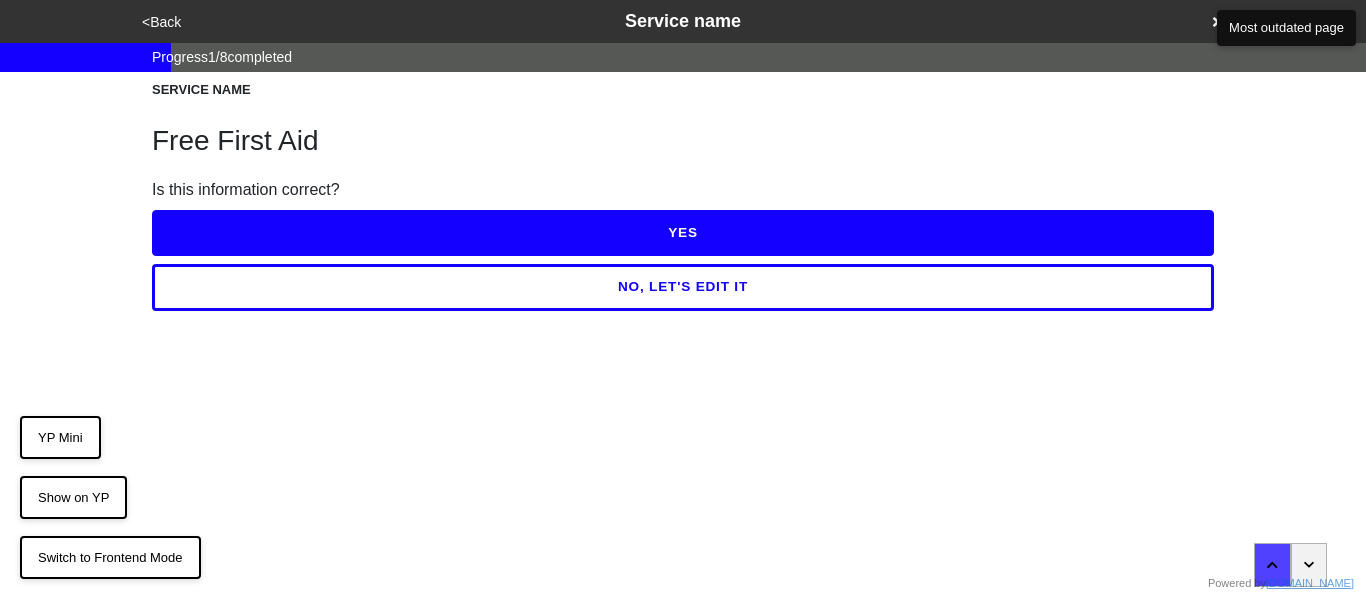 click on "YES" at bounding box center [683, 233] 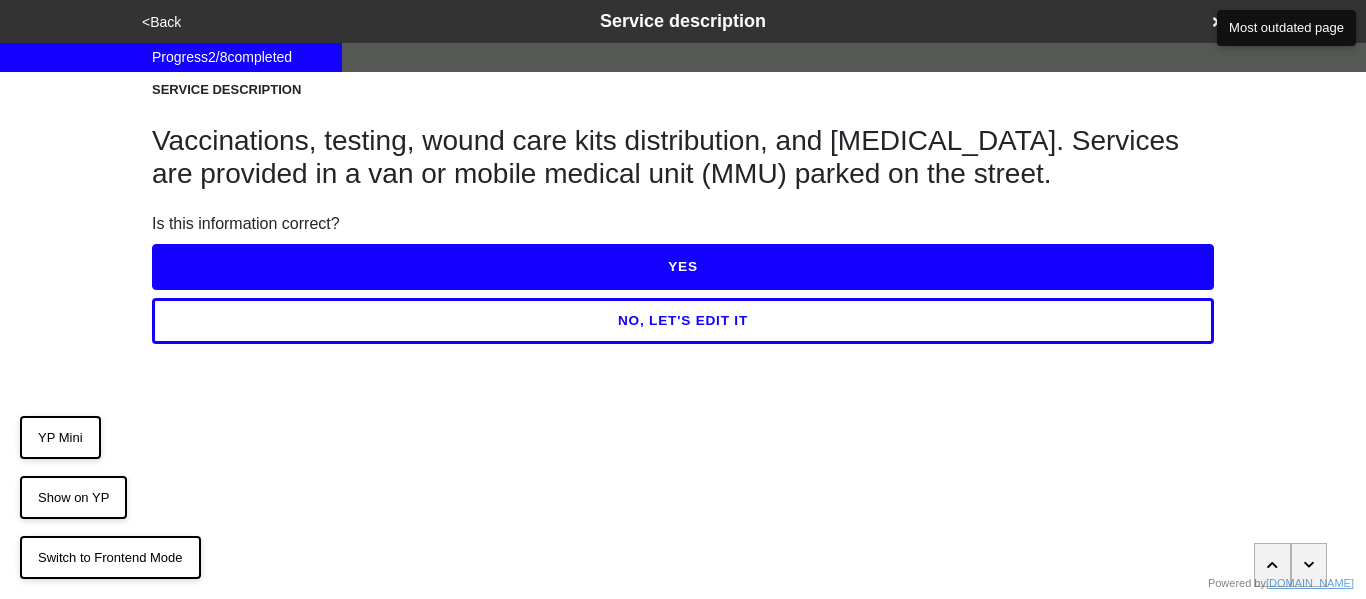 click on "NO, LET'S EDIT IT" at bounding box center [683, 321] 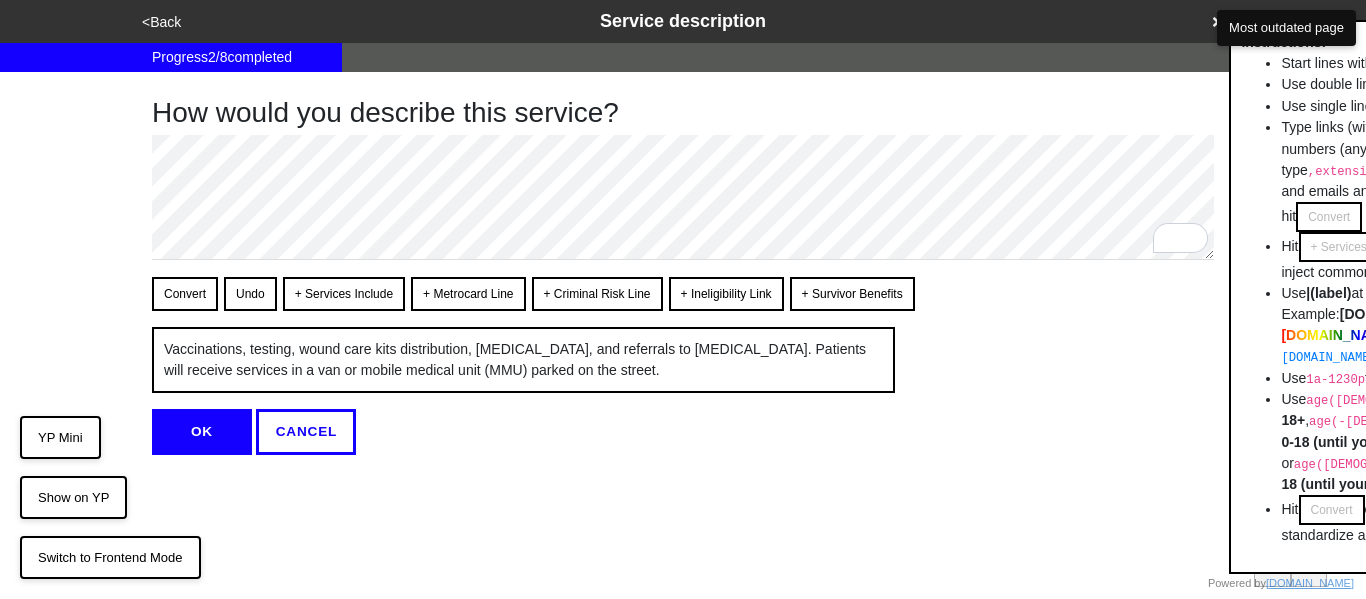 click on "OK" at bounding box center [202, 432] 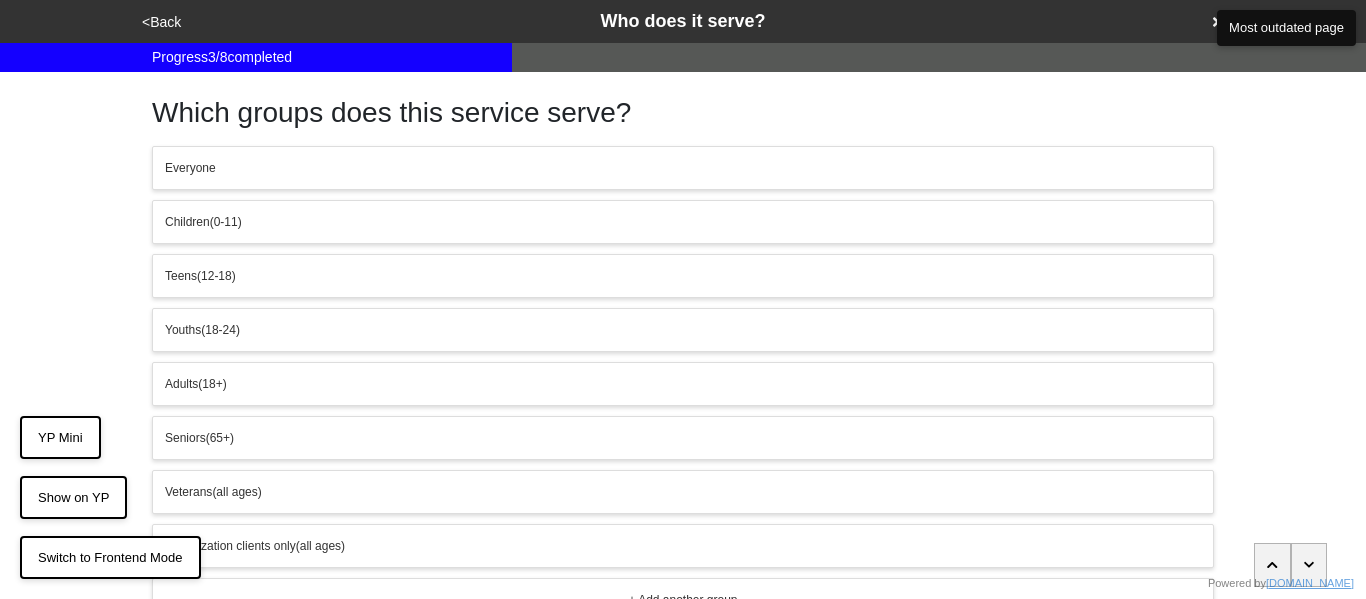click on "Everyone" at bounding box center (190, 168) 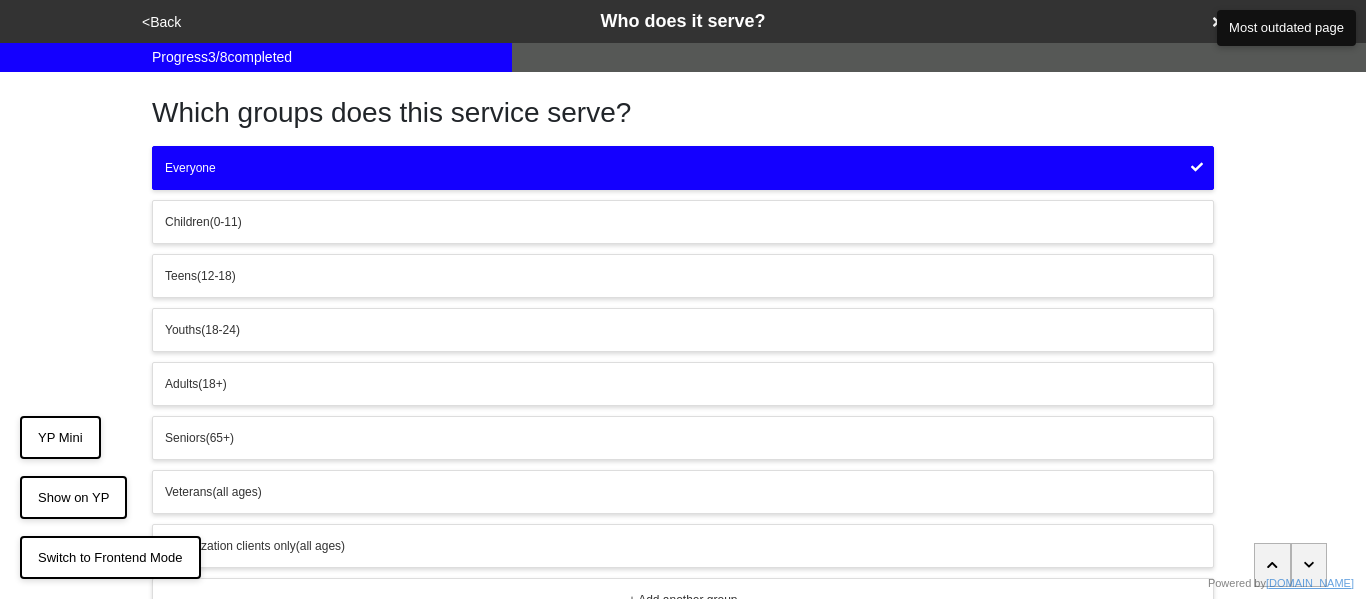 scroll, scrollTop: 159, scrollLeft: 0, axis: vertical 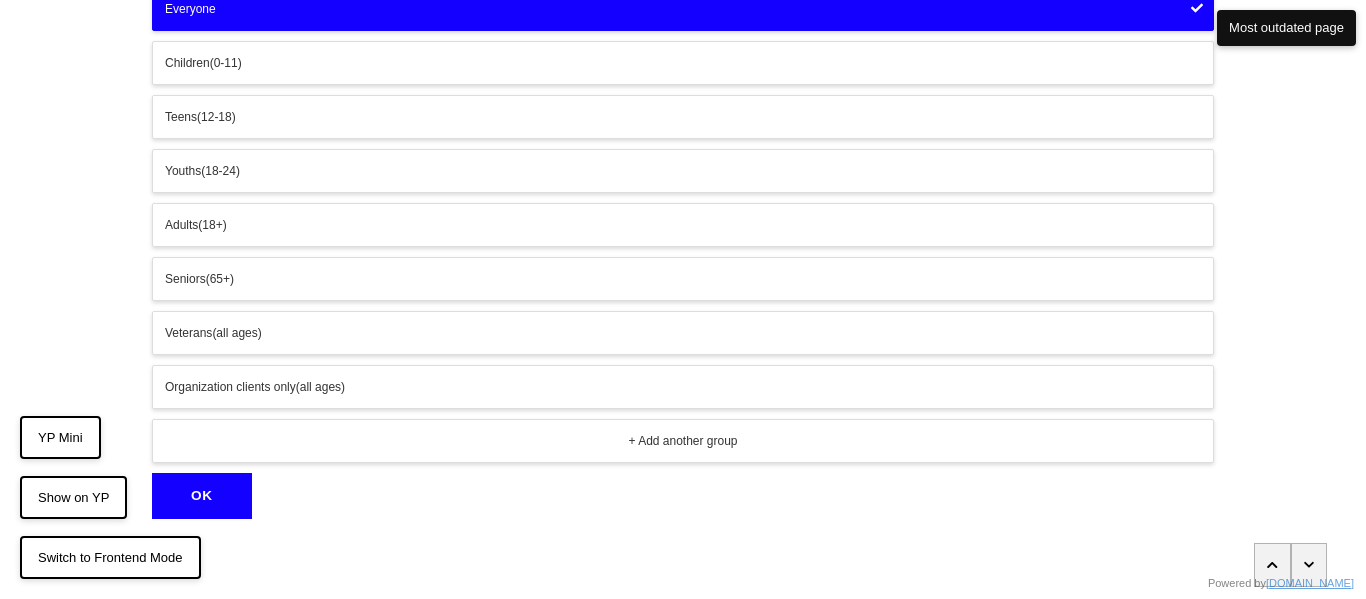 click on "OK" at bounding box center (202, 496) 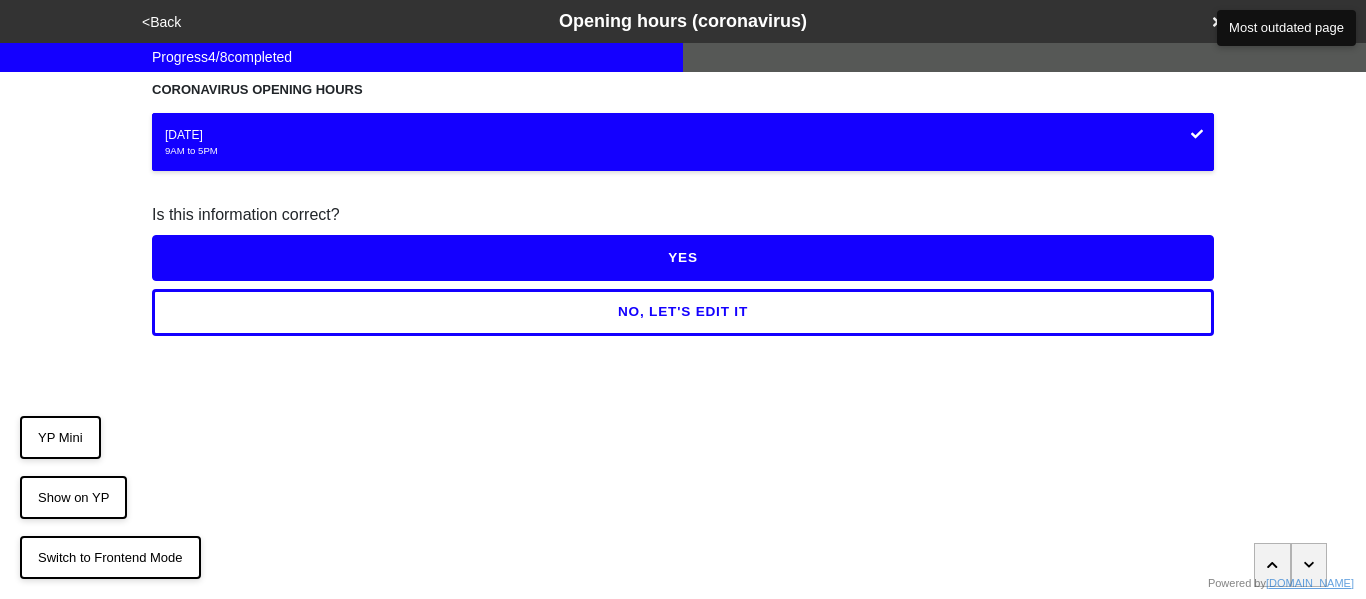 click on "NO, LET'S EDIT IT" at bounding box center (683, 312) 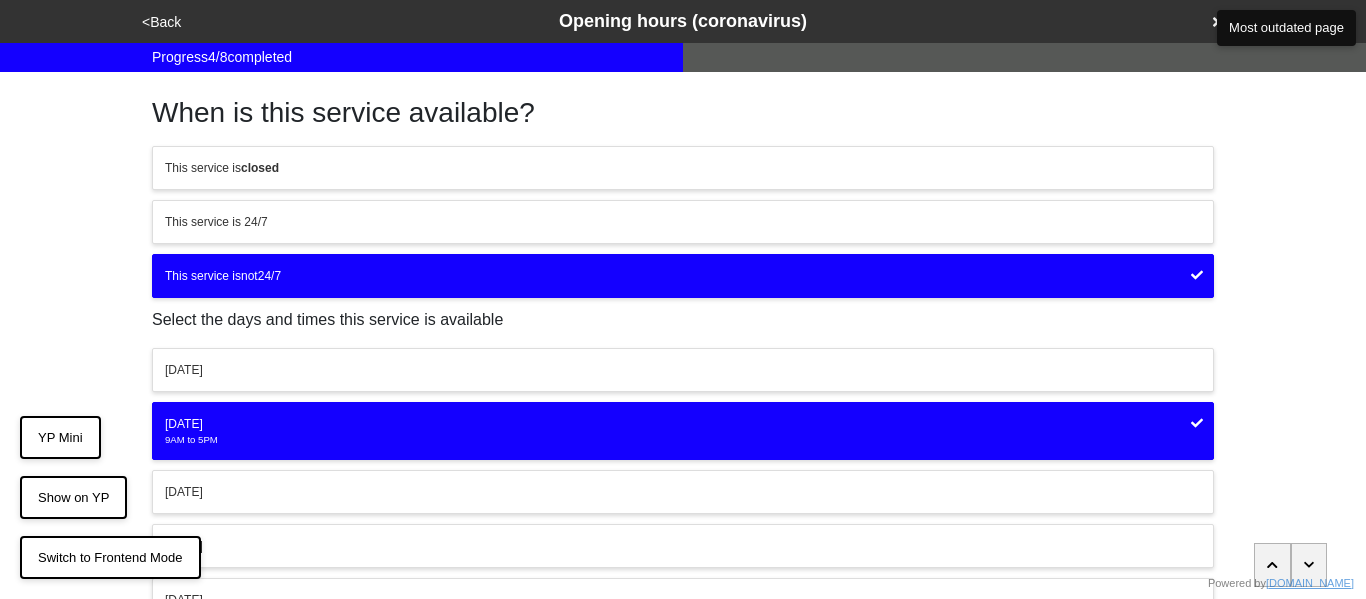 scroll, scrollTop: 273, scrollLeft: 0, axis: vertical 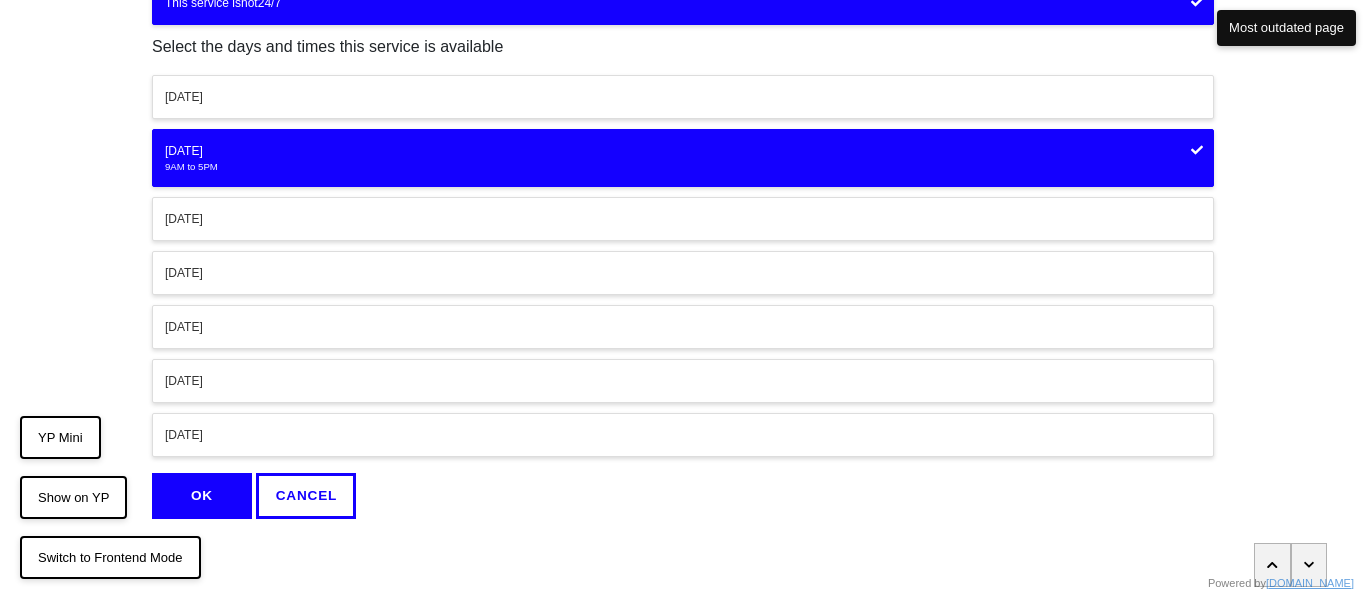click on "OK" at bounding box center (202, 496) 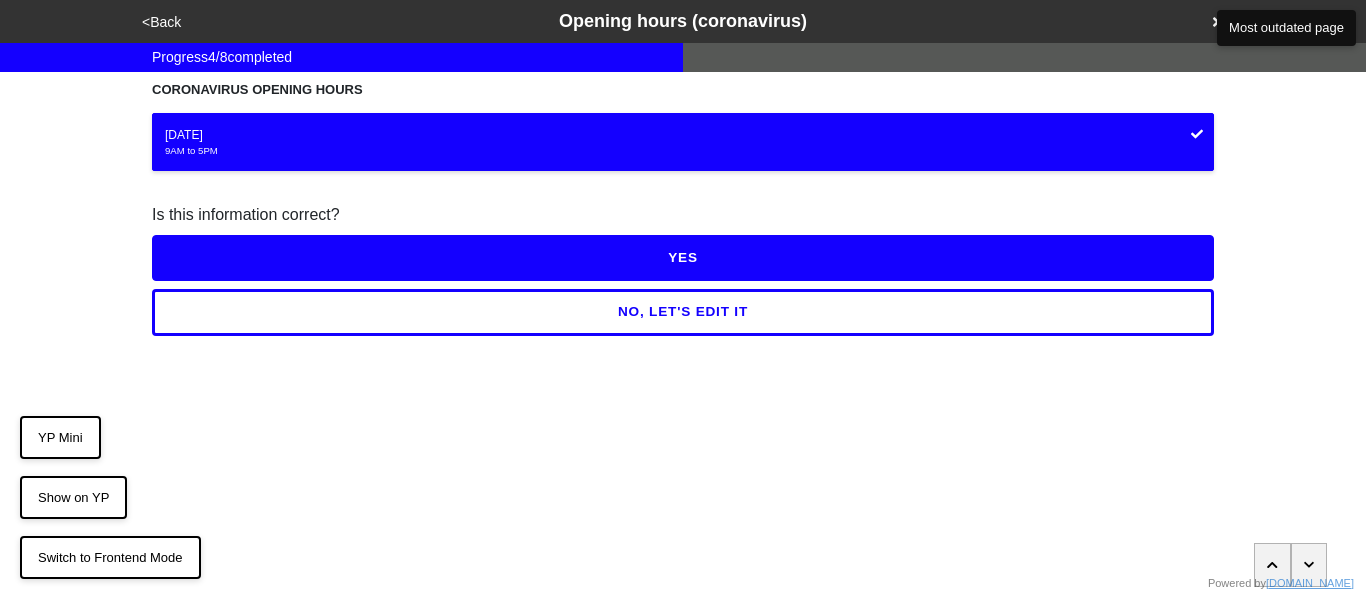 scroll, scrollTop: 0, scrollLeft: 0, axis: both 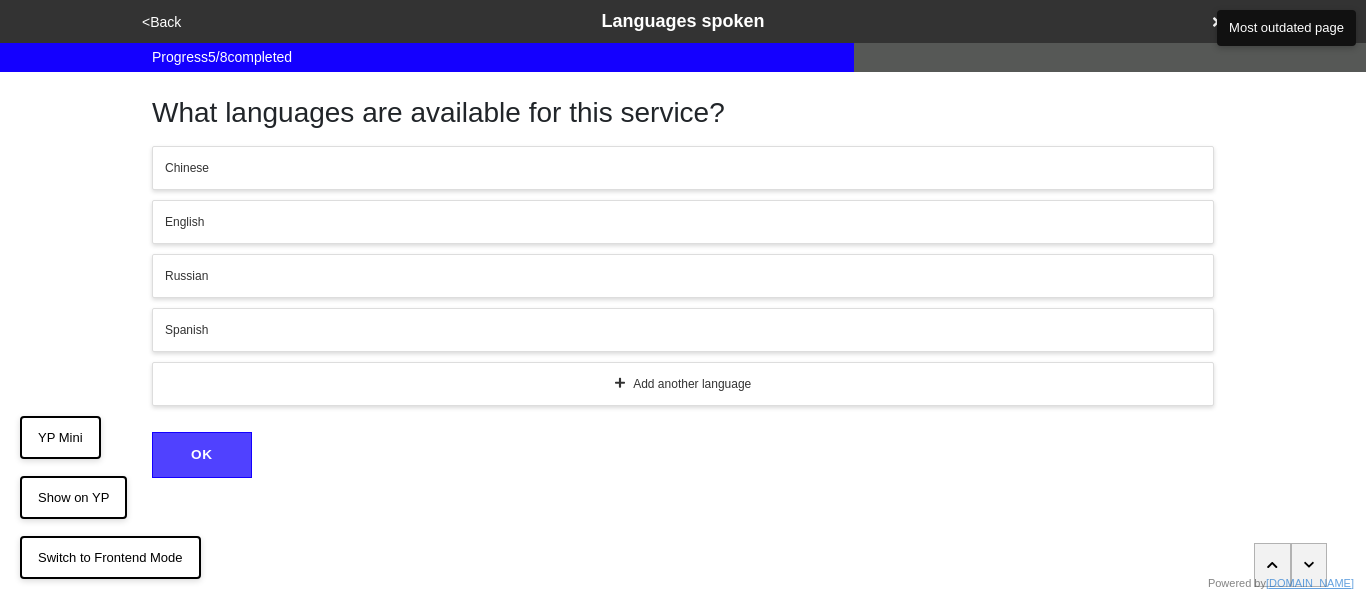 click on "English" at bounding box center [683, 222] 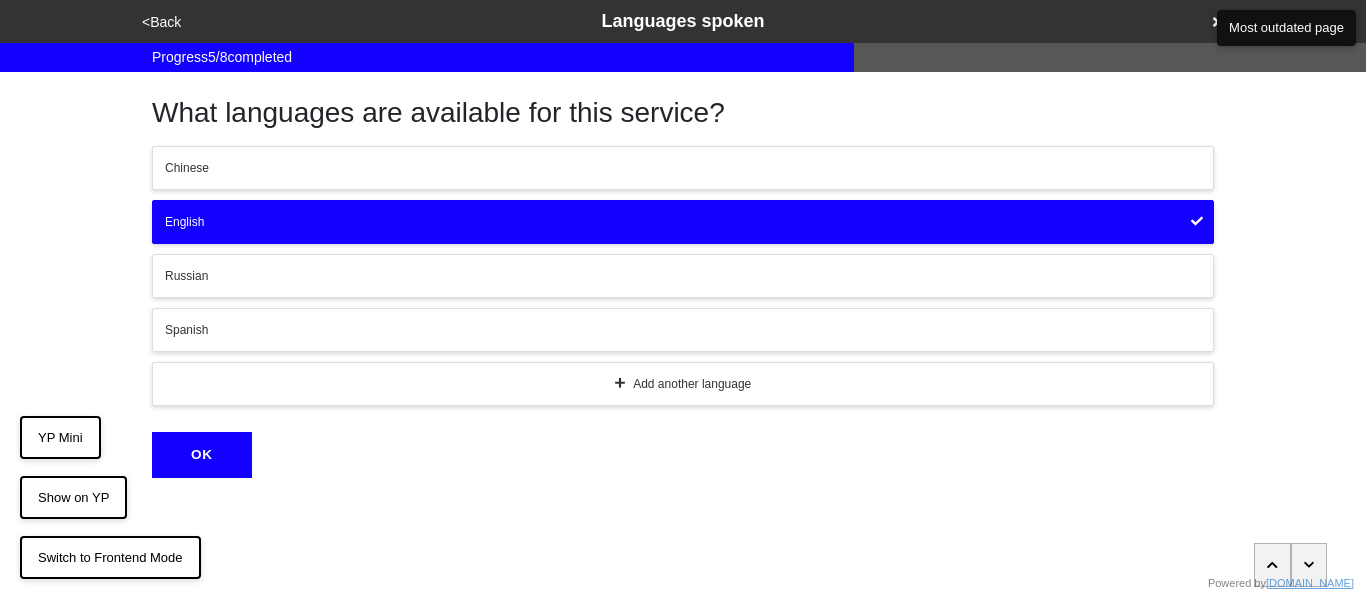 click on "OK" at bounding box center [202, 455] 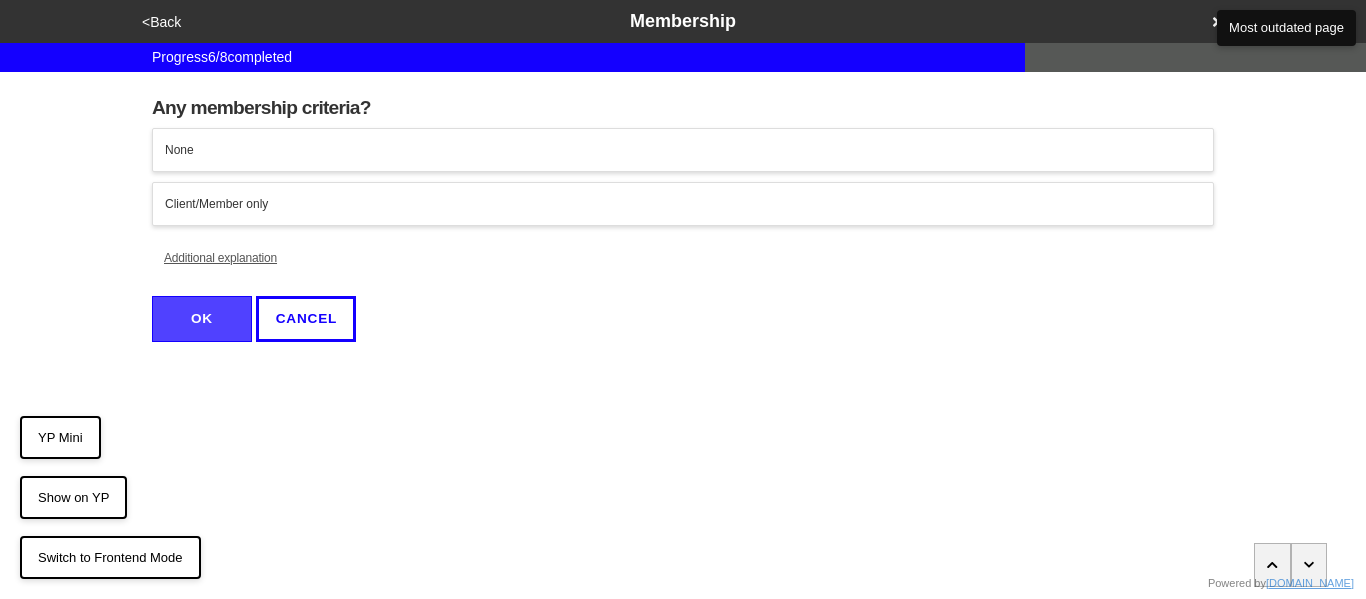 click on "None" at bounding box center [683, 150] 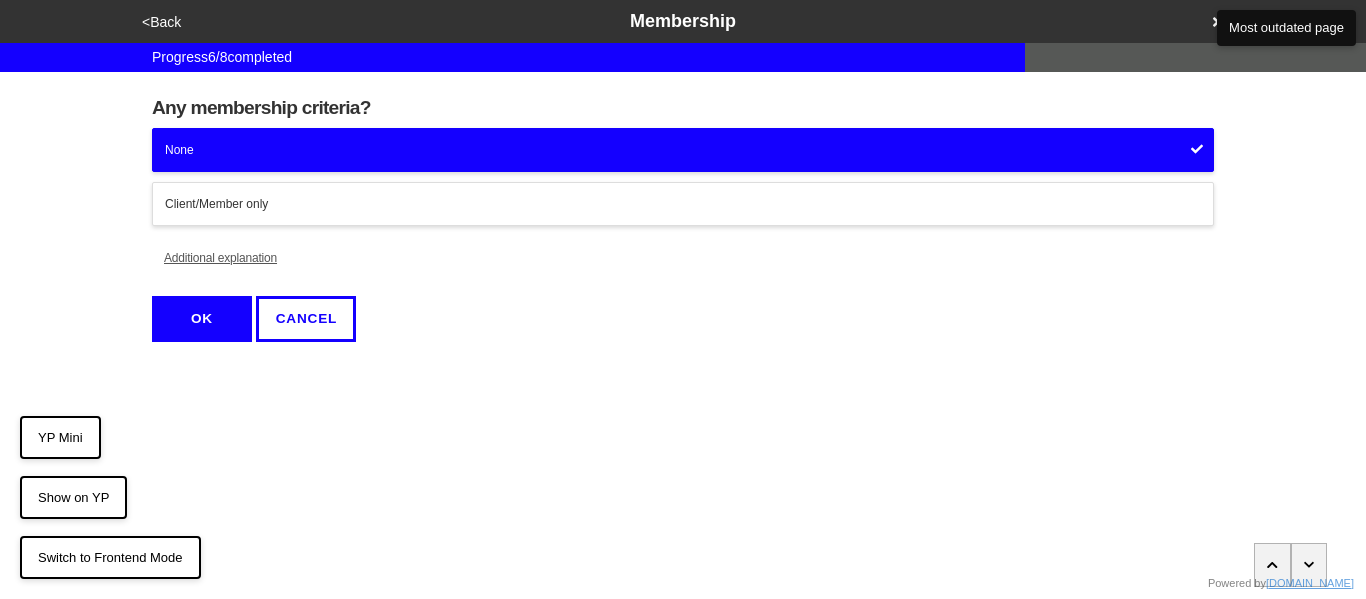 click on "OK" at bounding box center (202, 319) 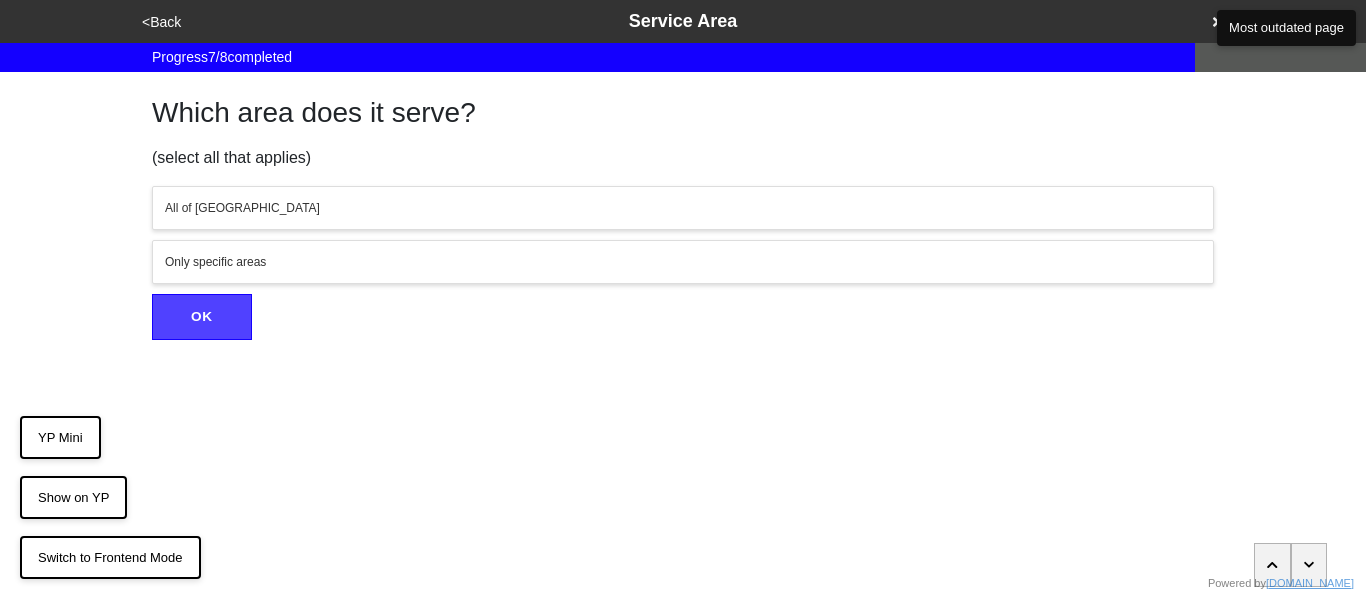 click on "All of NYC" at bounding box center [683, 208] 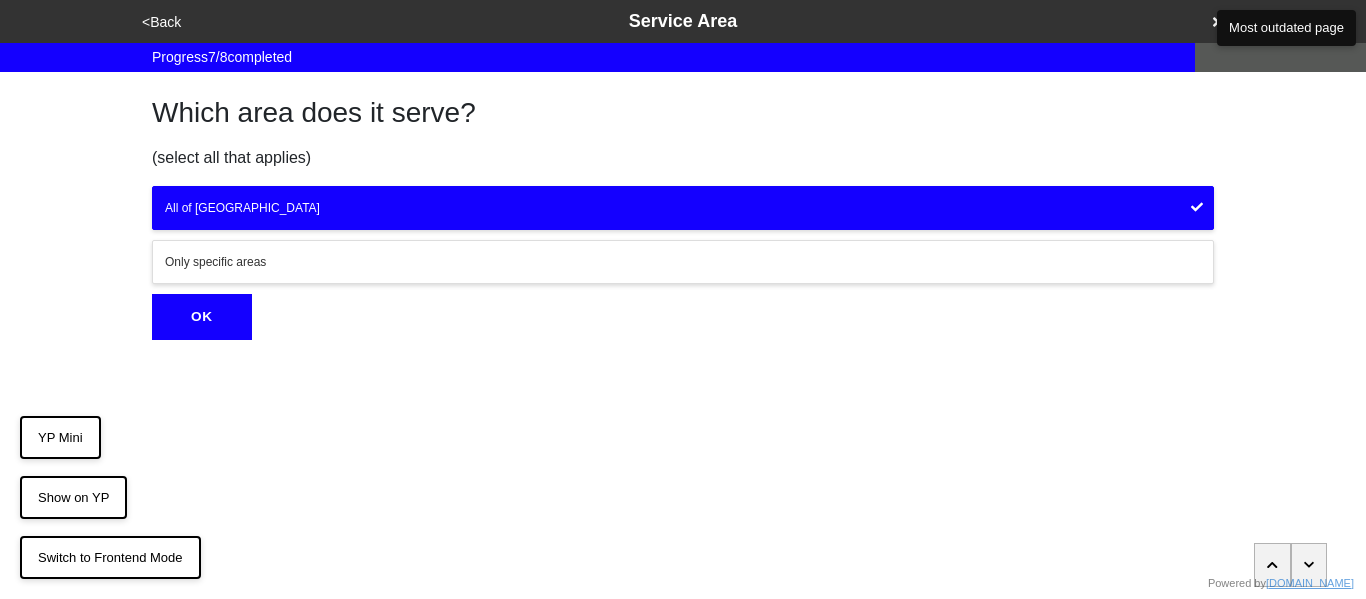 click on "OK" at bounding box center [202, 317] 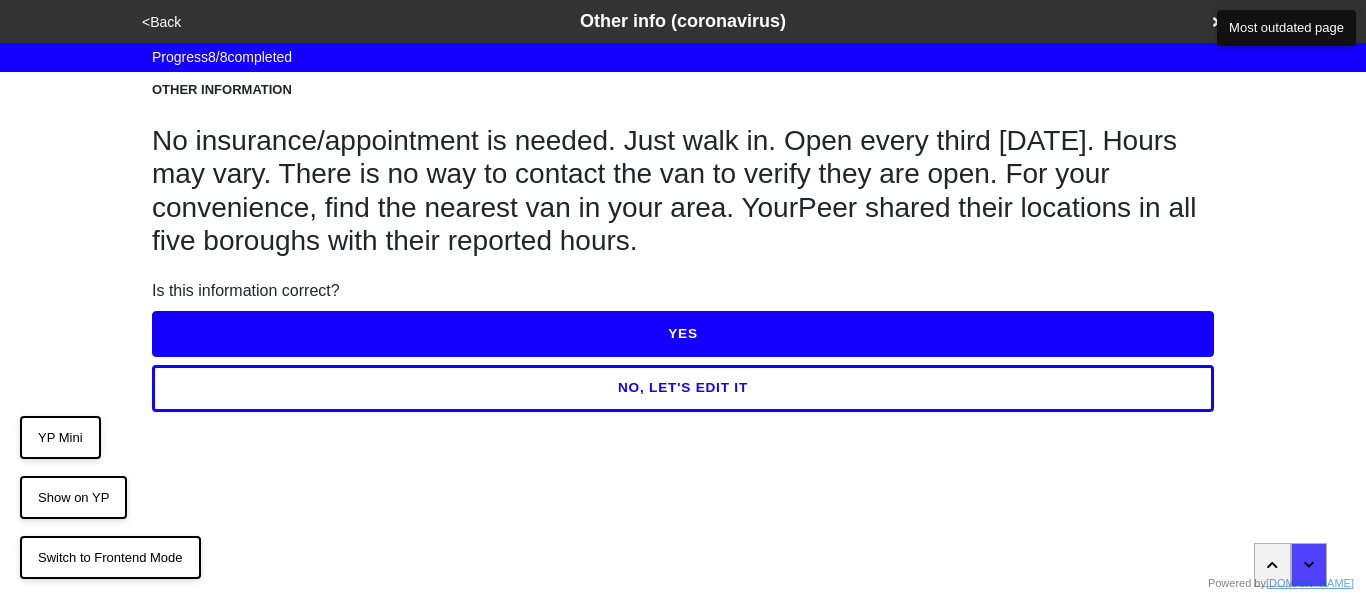 click on "NO, LET'S EDIT IT" at bounding box center [683, 388] 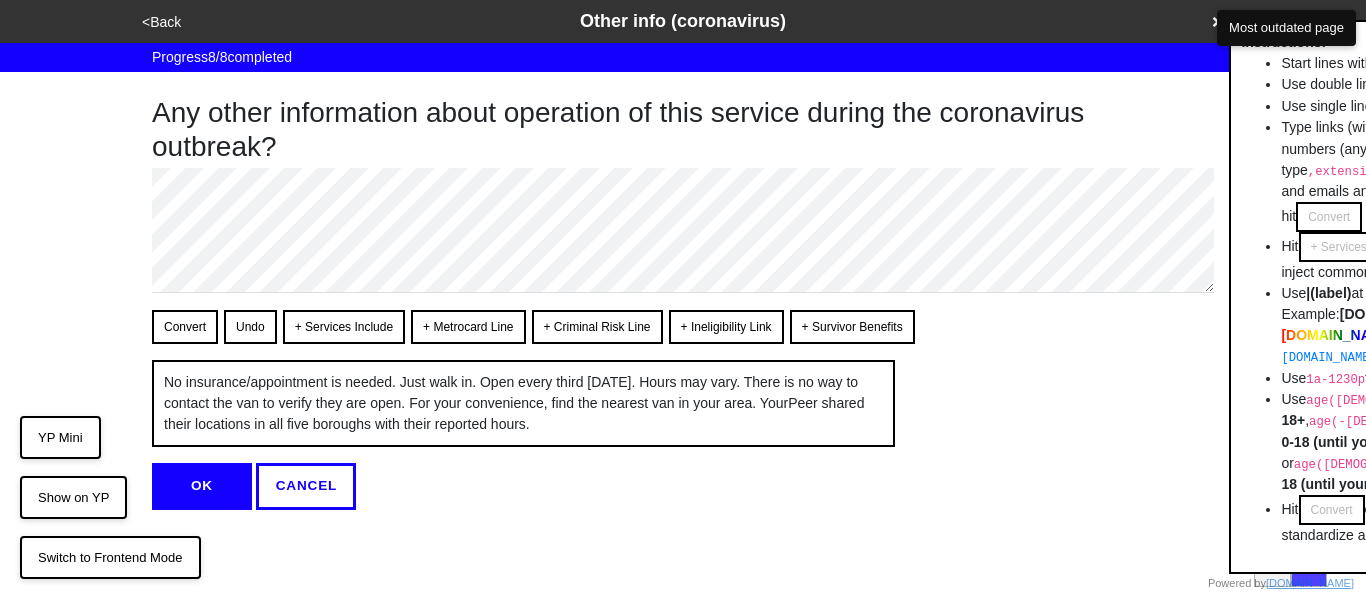 click on "OK" at bounding box center [202, 486] 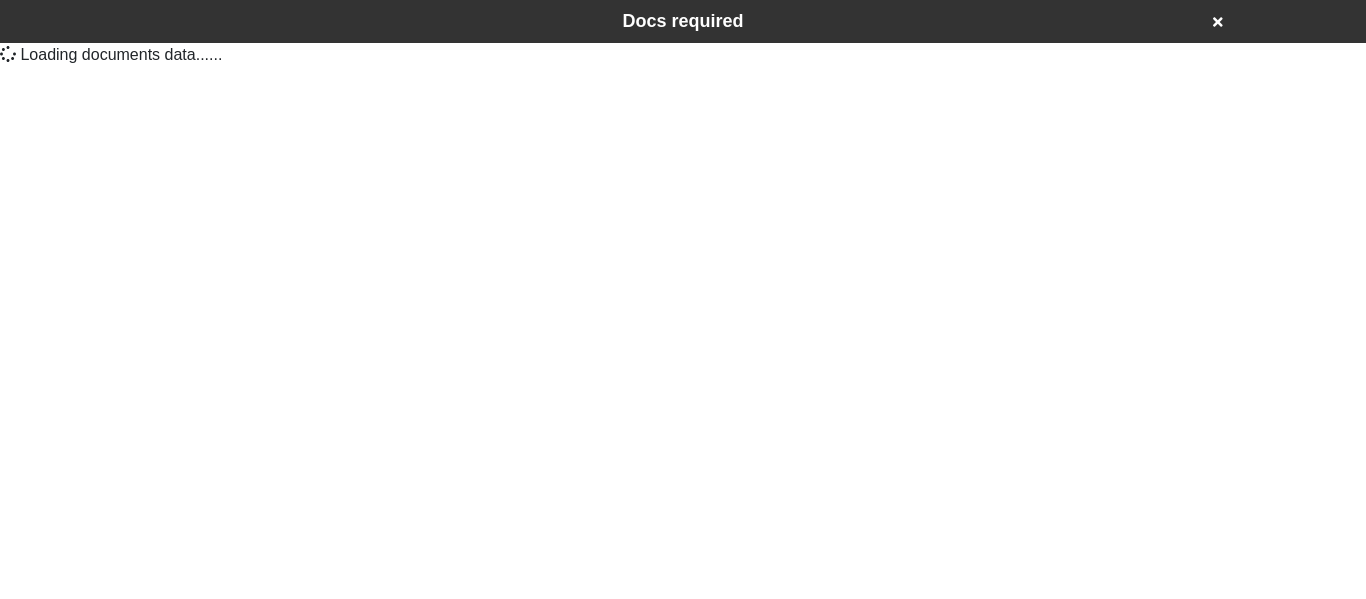 scroll, scrollTop: 0, scrollLeft: 0, axis: both 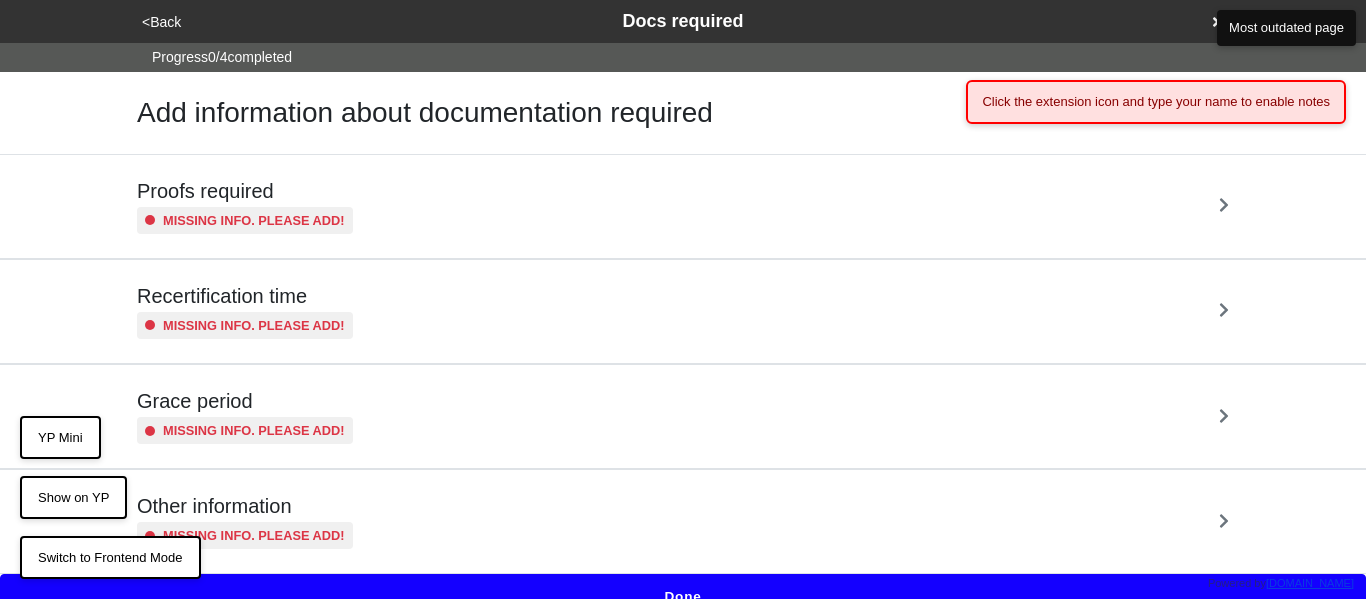 click on "Proofs required Missing info. Please add!" at bounding box center (683, 206) 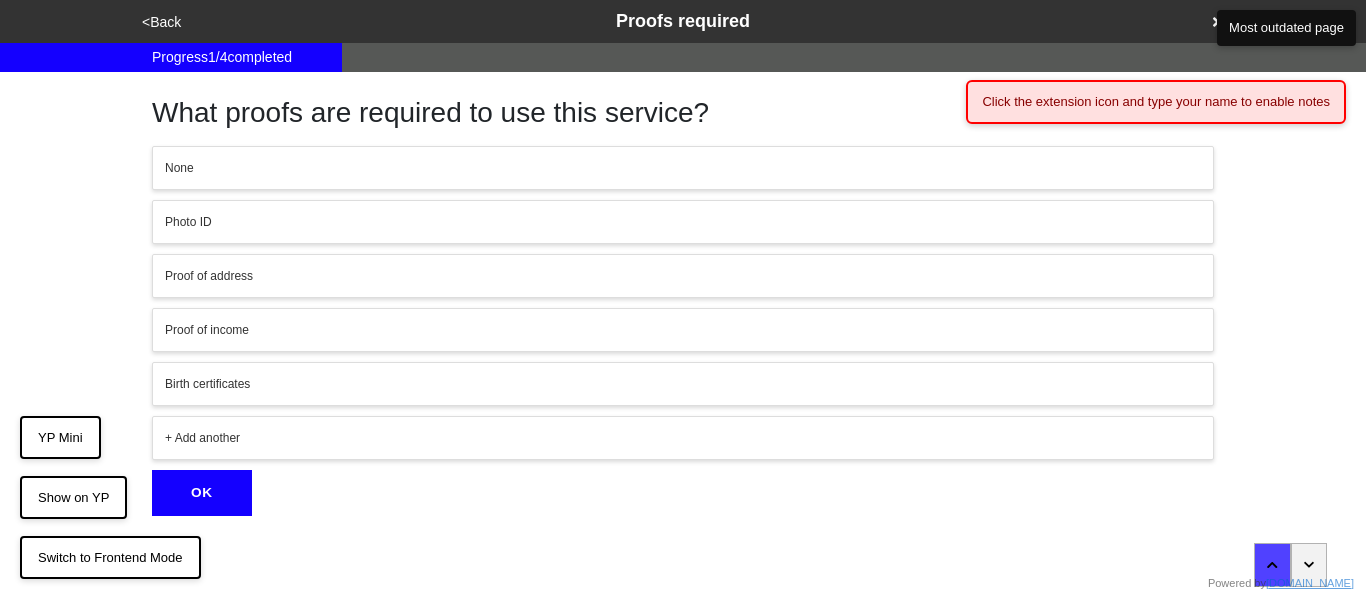 click on "None" at bounding box center (683, 168) 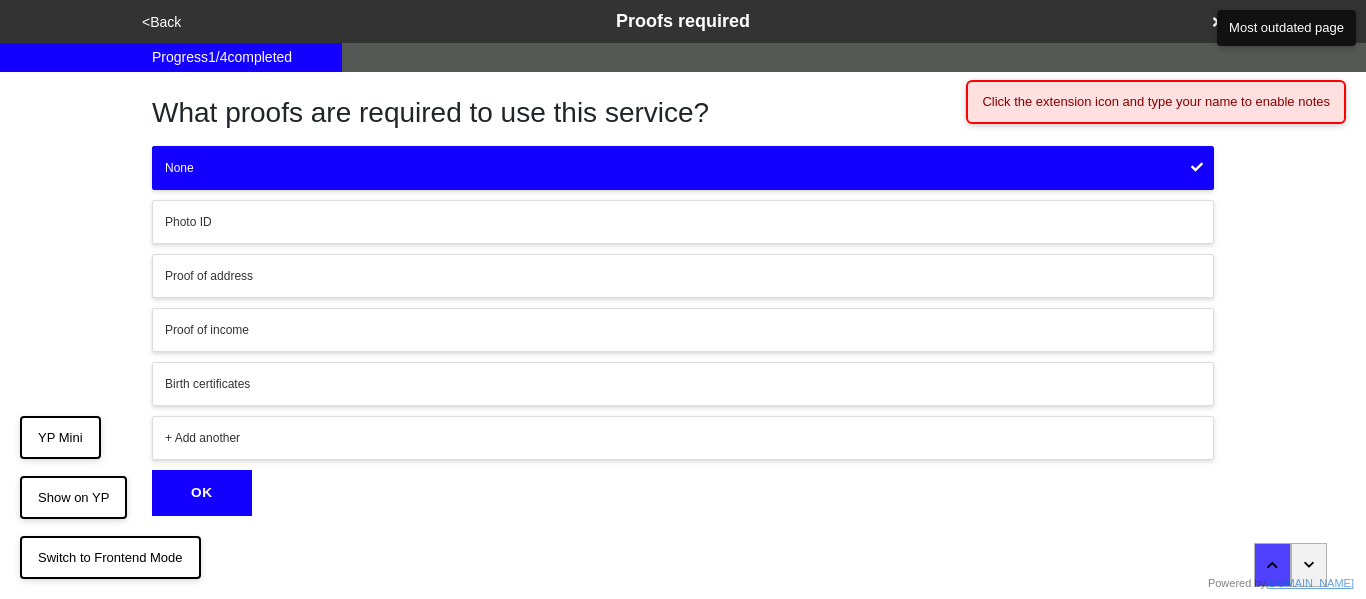 click on "OK" at bounding box center (202, 493) 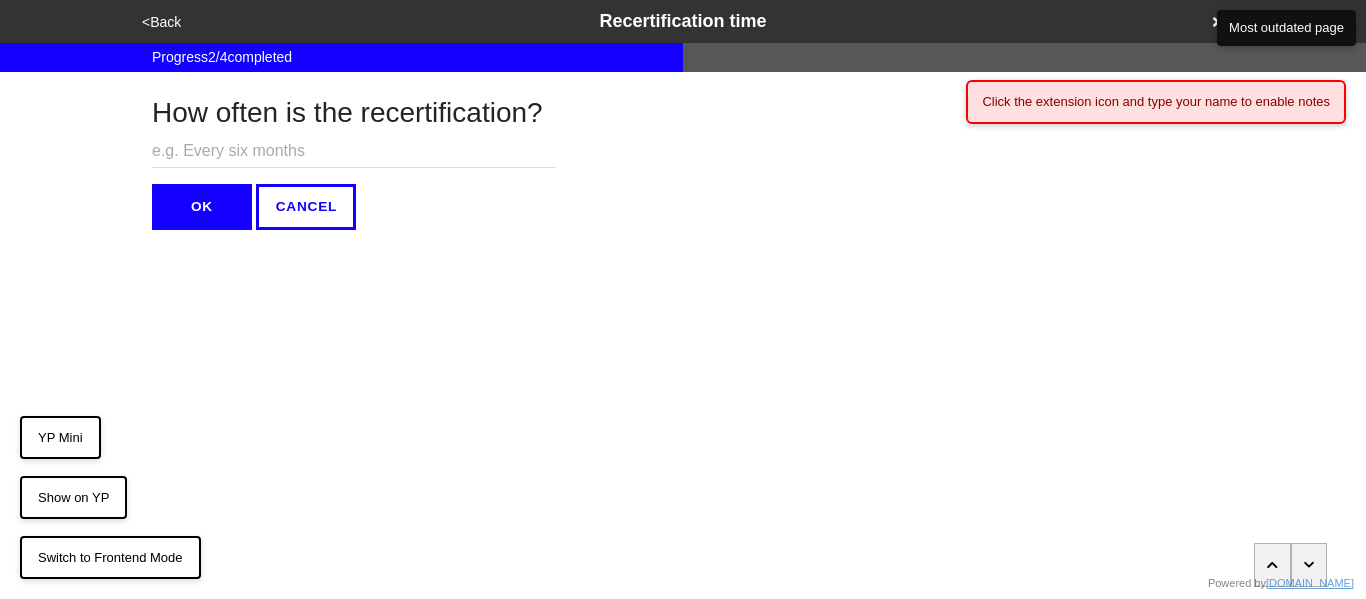 click at bounding box center [354, 151] 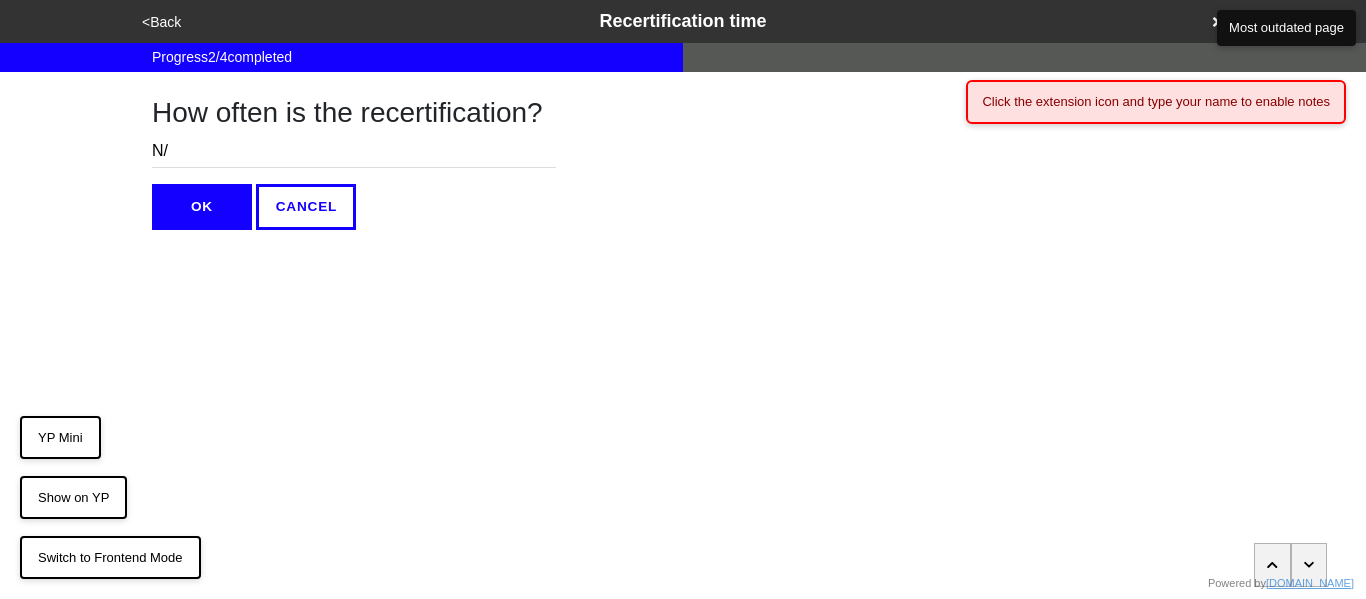 type on "N/A" 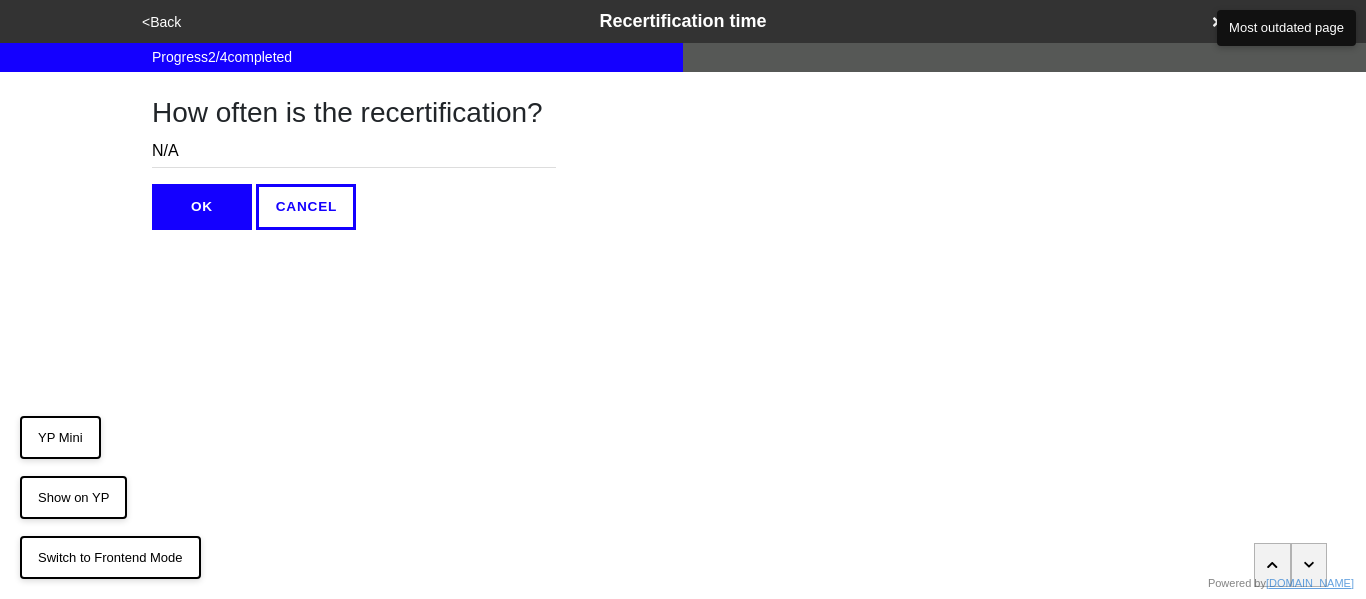 click on "OK" at bounding box center [202, 207] 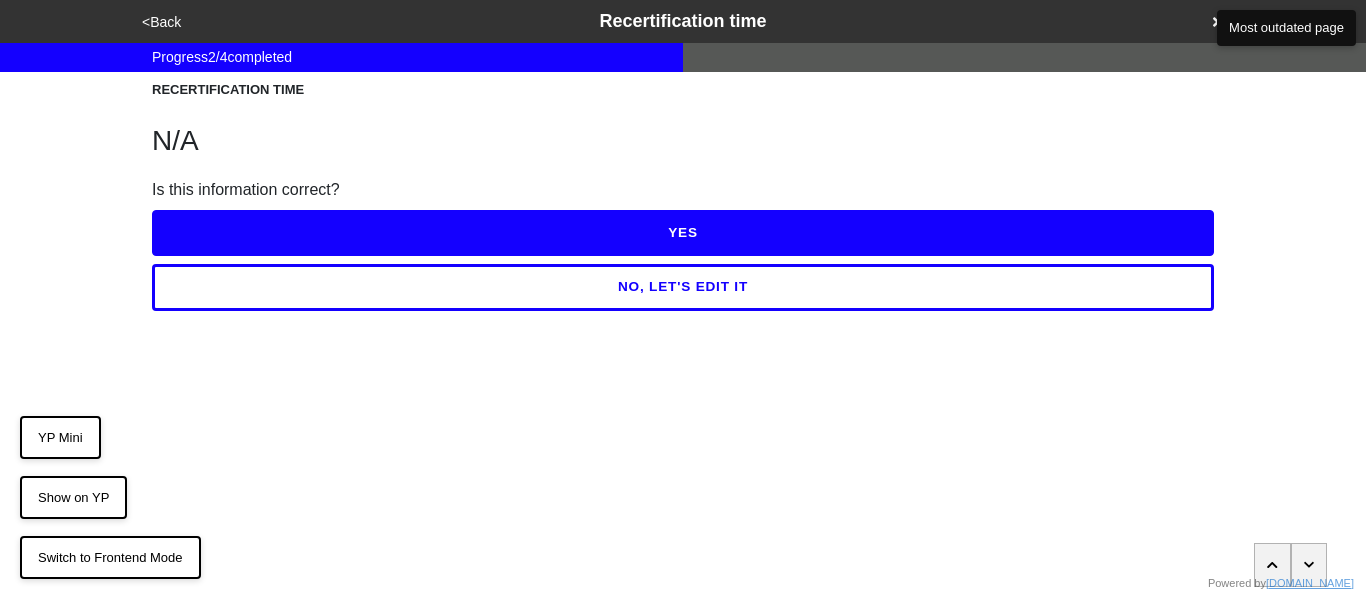 click on "YES" at bounding box center [683, 233] 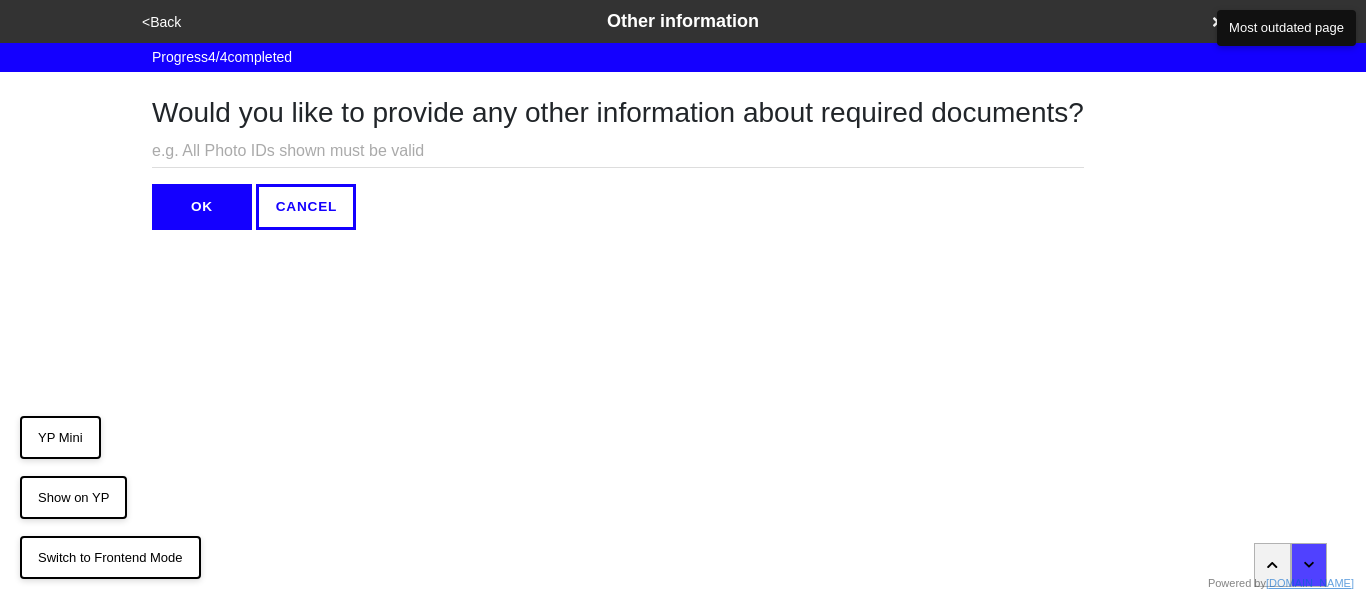 click at bounding box center [618, 151] 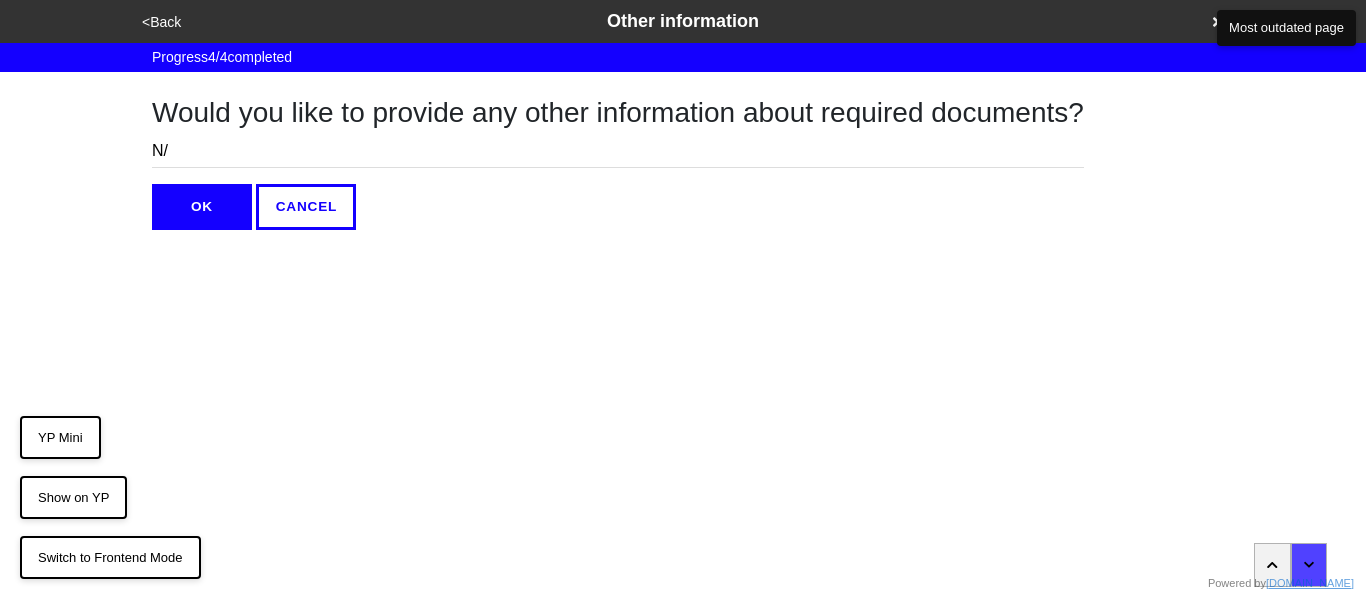 type on "N/A" 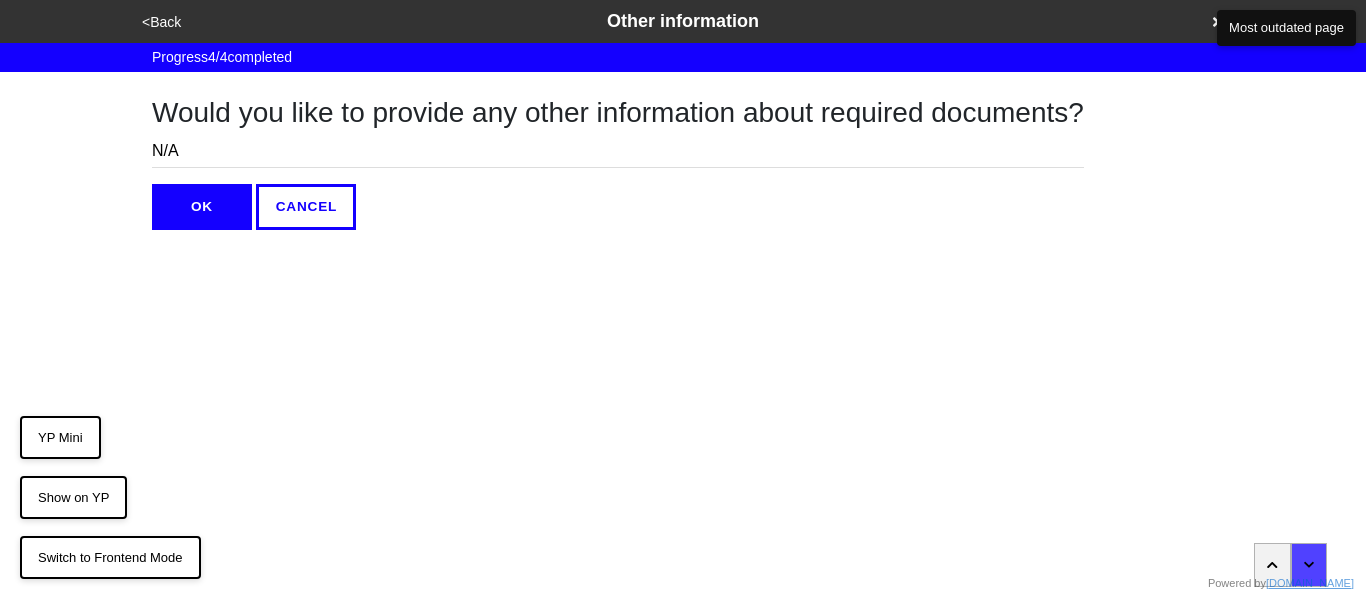 click on "OK" at bounding box center (202, 207) 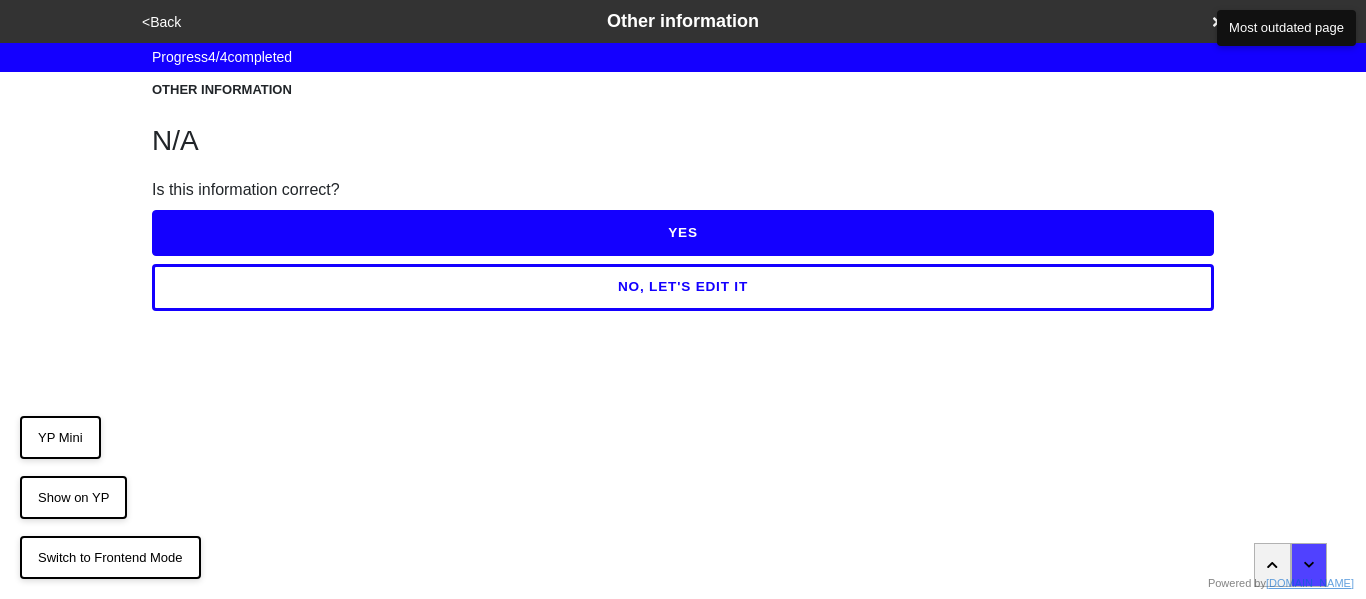 click on "YES" at bounding box center (683, 233) 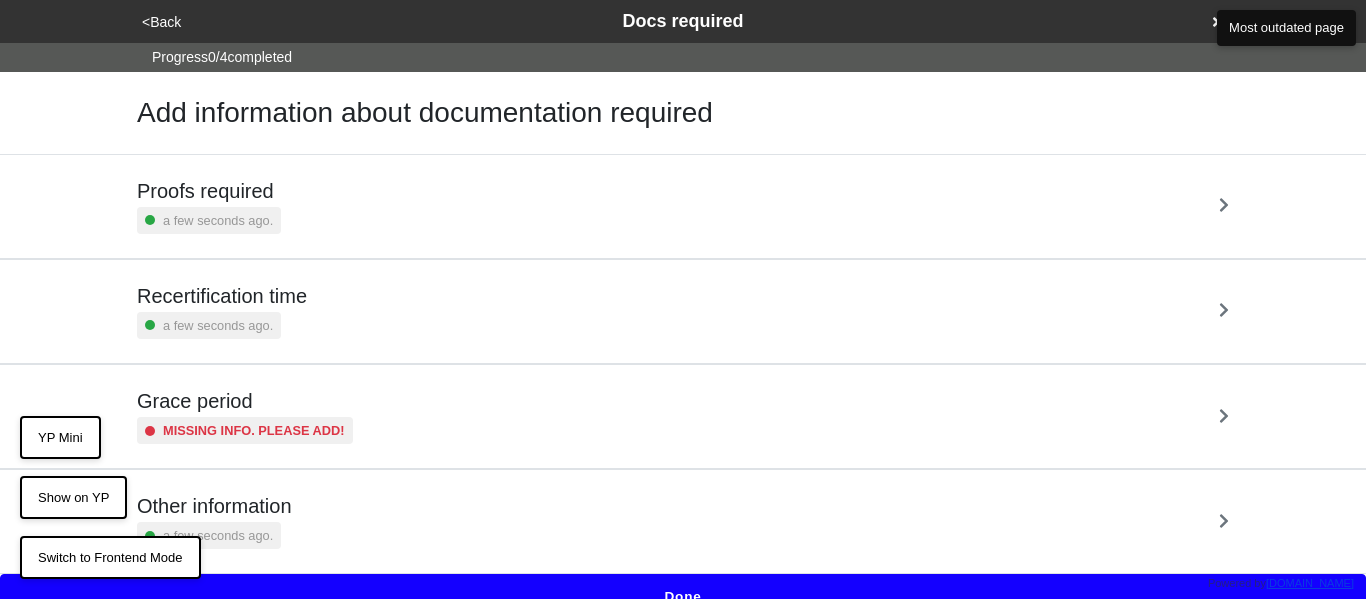 scroll, scrollTop: 22, scrollLeft: 0, axis: vertical 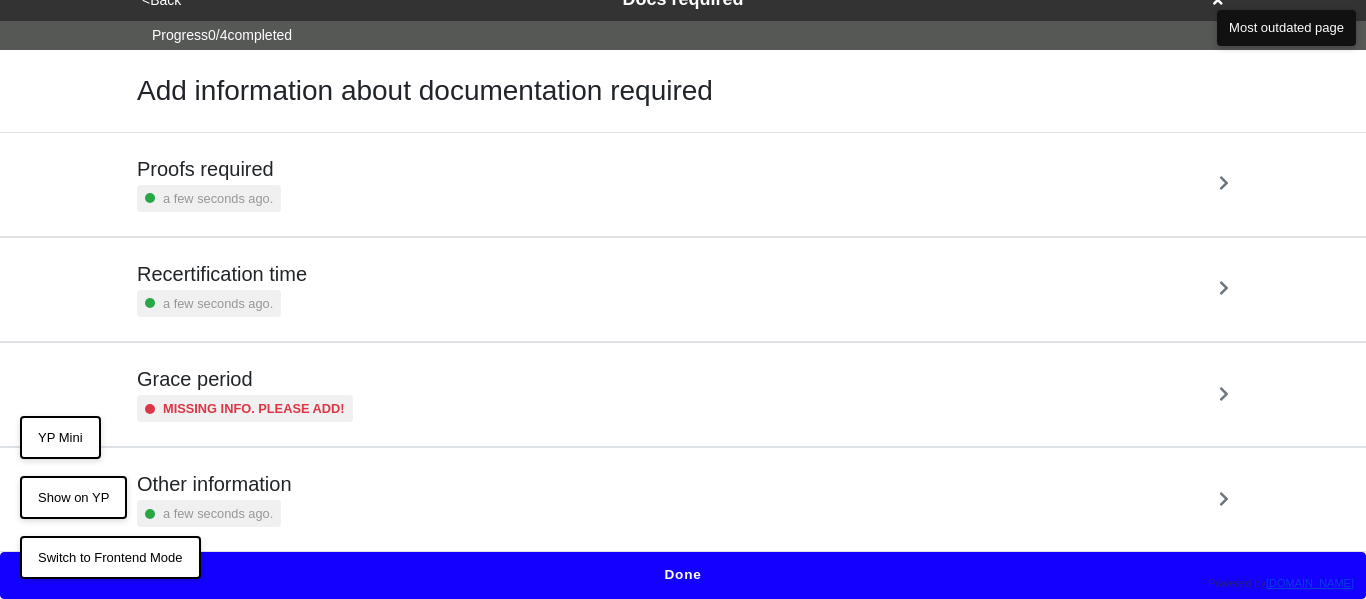 click on "Grace period" at bounding box center (245, 379) 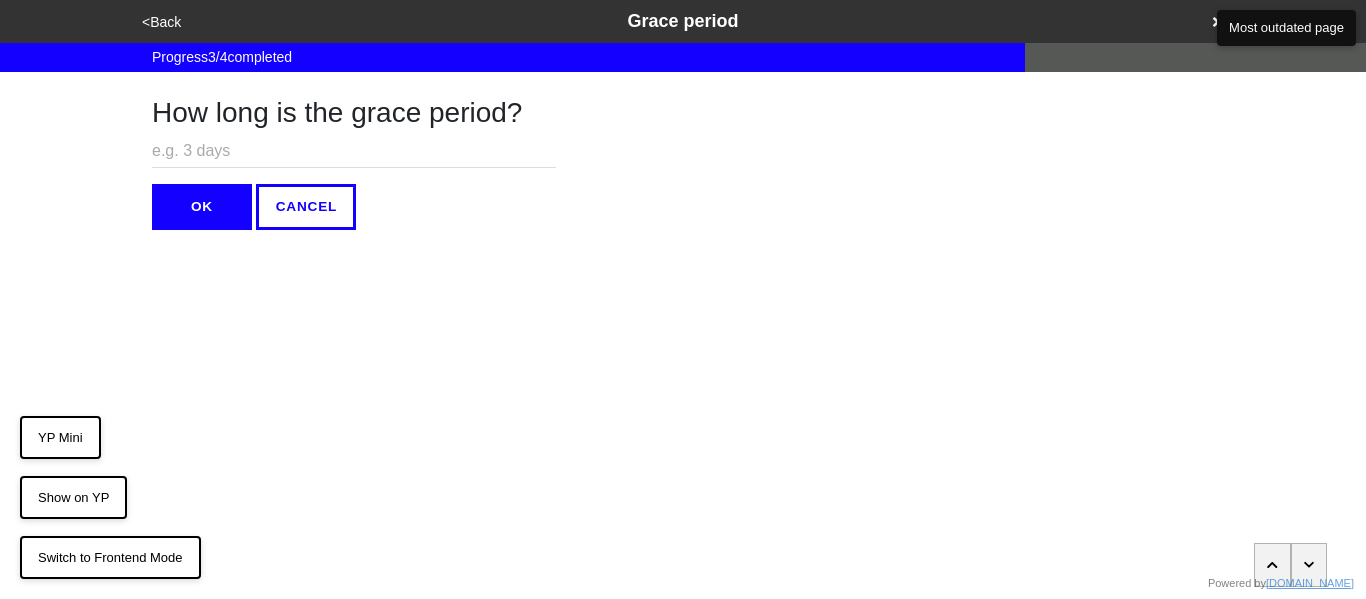click at bounding box center [354, 151] 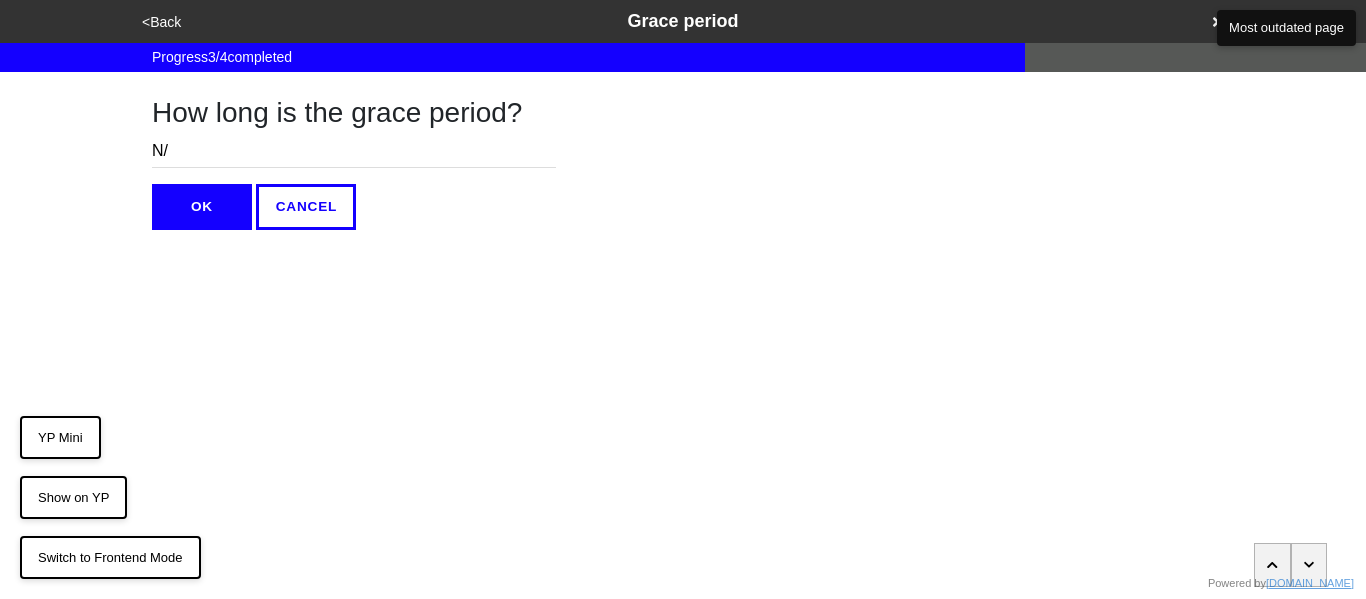type on "N/A" 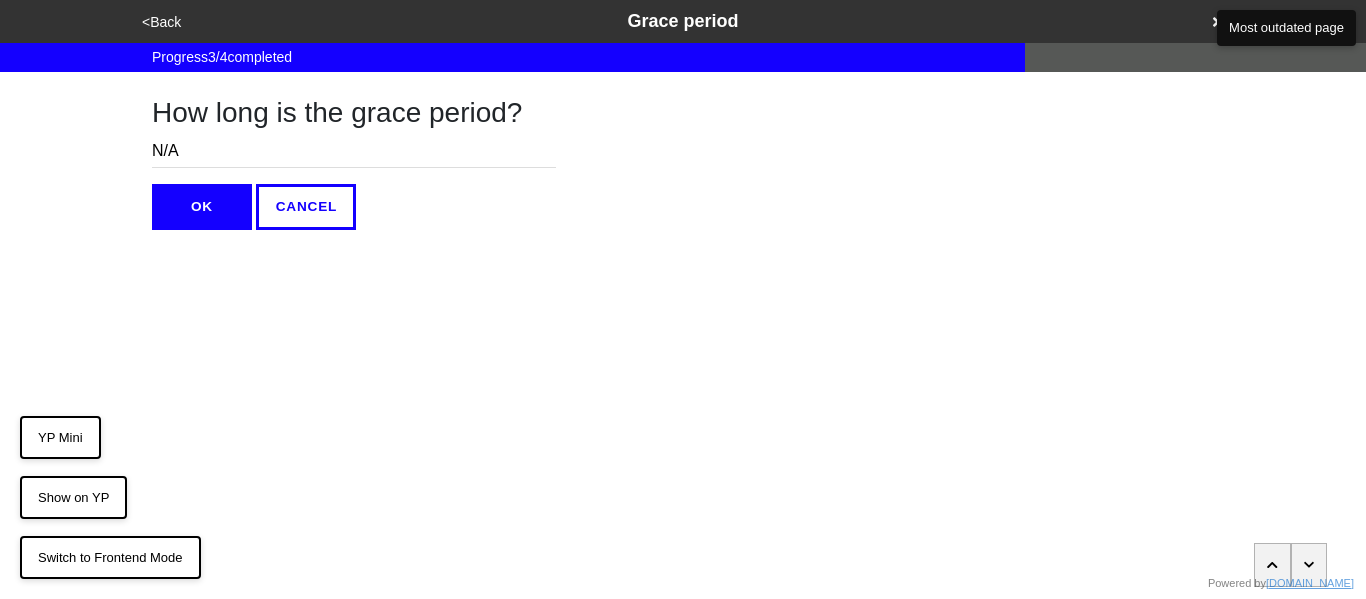 click on "OK" at bounding box center [202, 207] 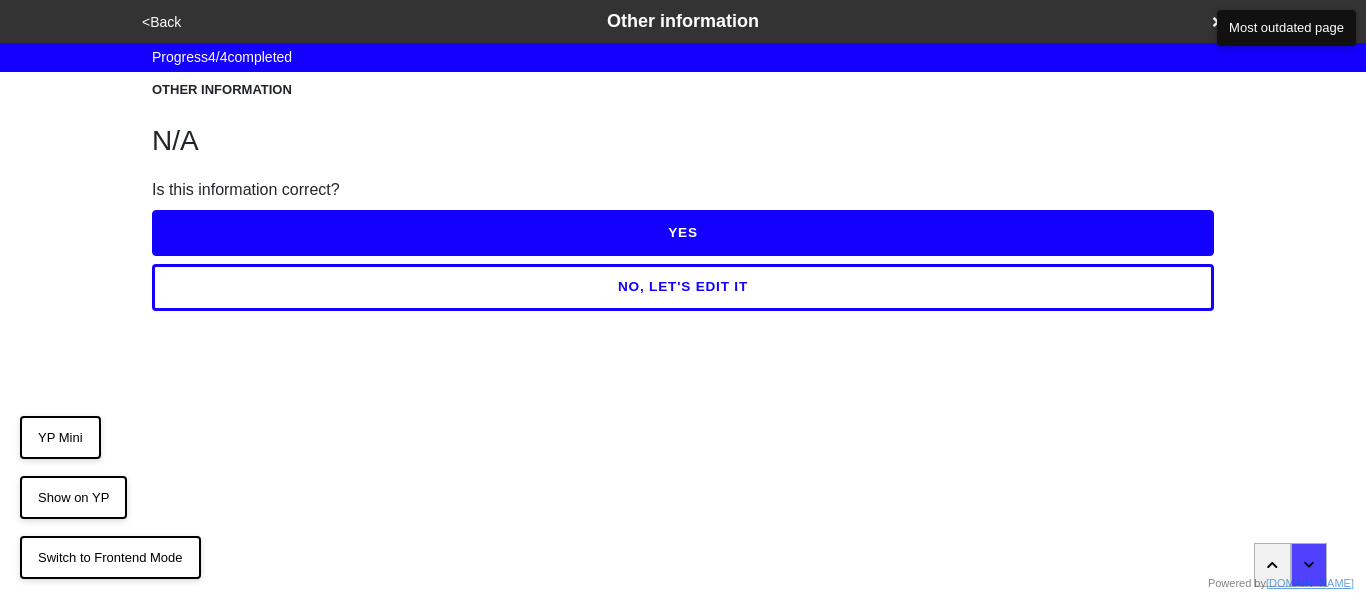 click on "YES" at bounding box center (683, 233) 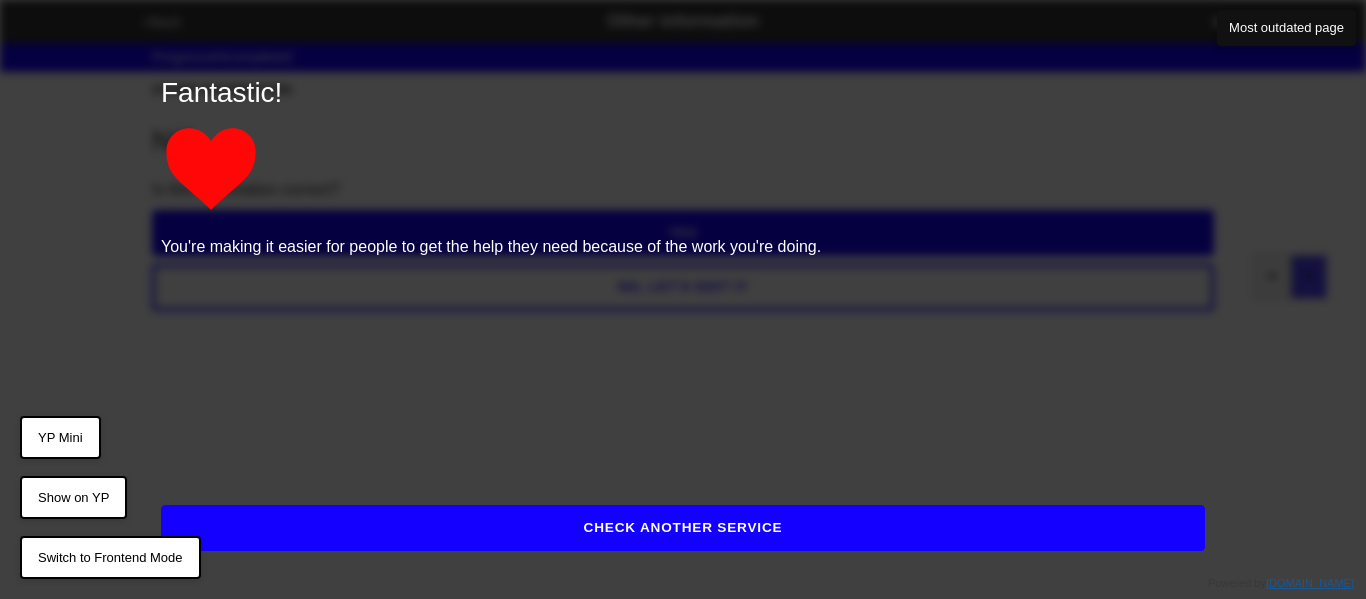 click on "CHECK ANOTHER SERVICE" at bounding box center (683, 528) 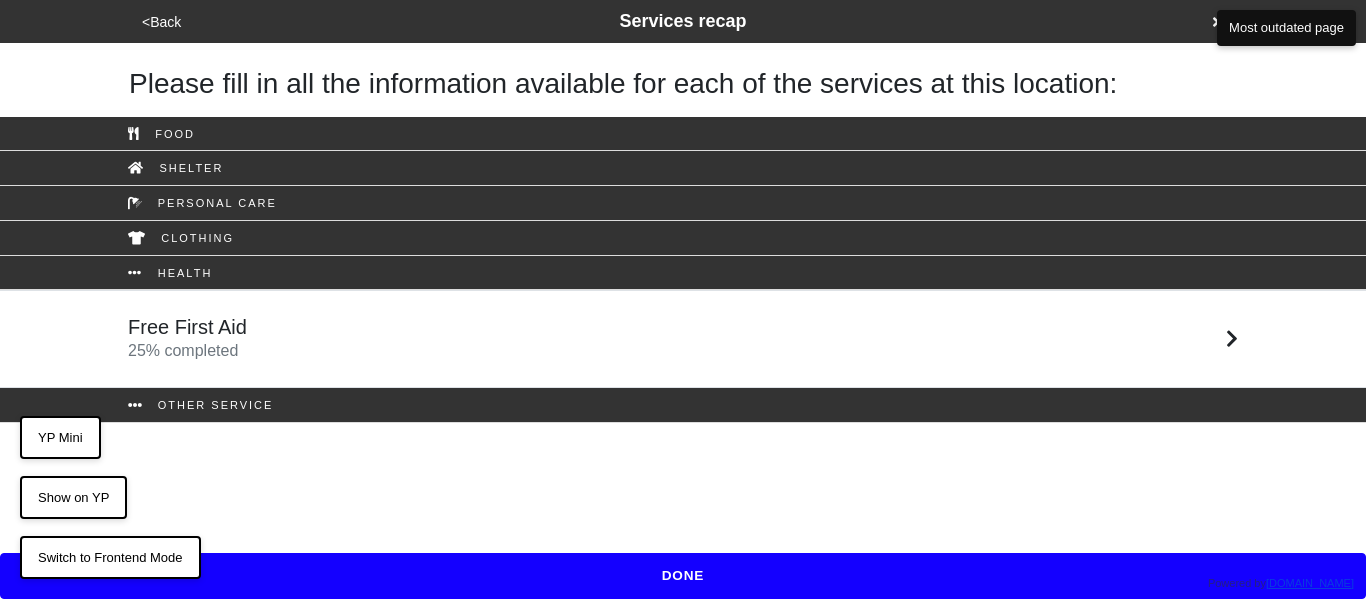 click on "DONE" at bounding box center [683, 576] 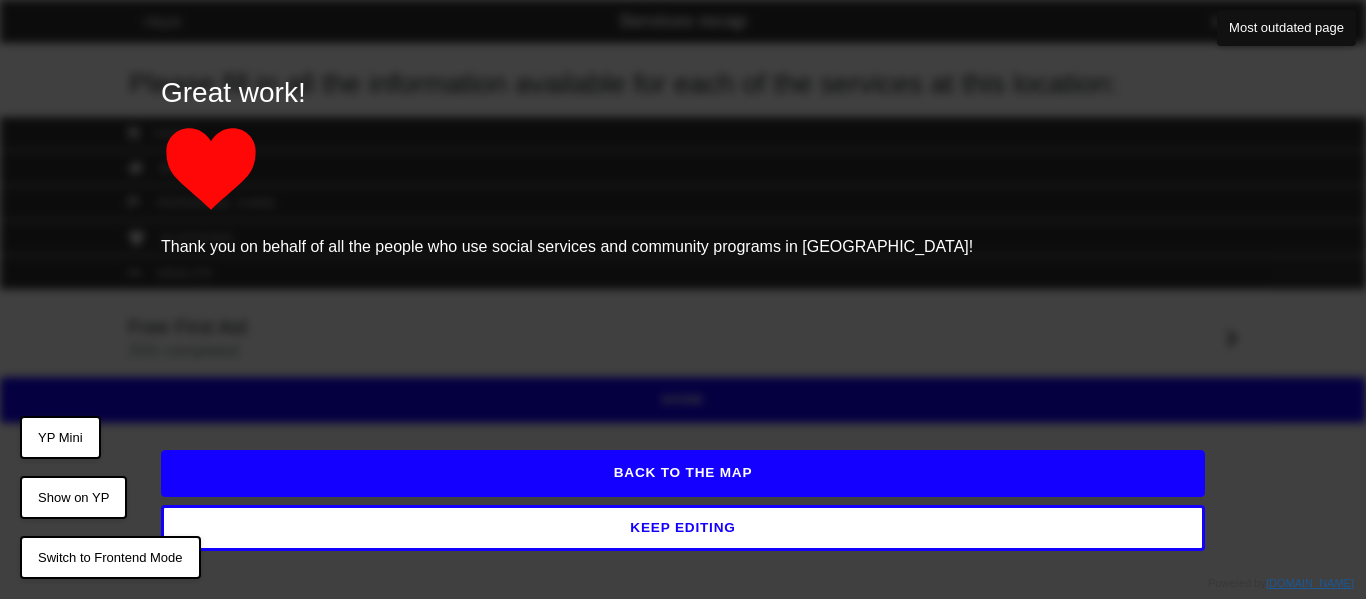 click on "BACK TO THE MAP" at bounding box center (683, 473) 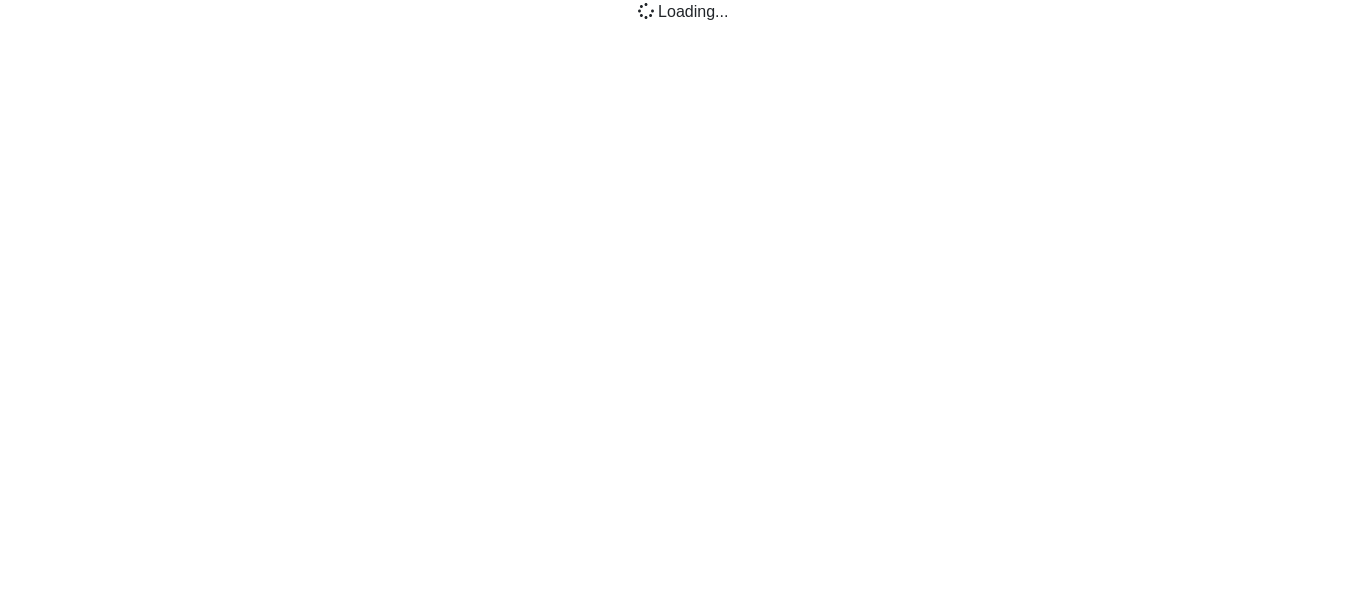 click on "Loading ..." at bounding box center (683, 20) 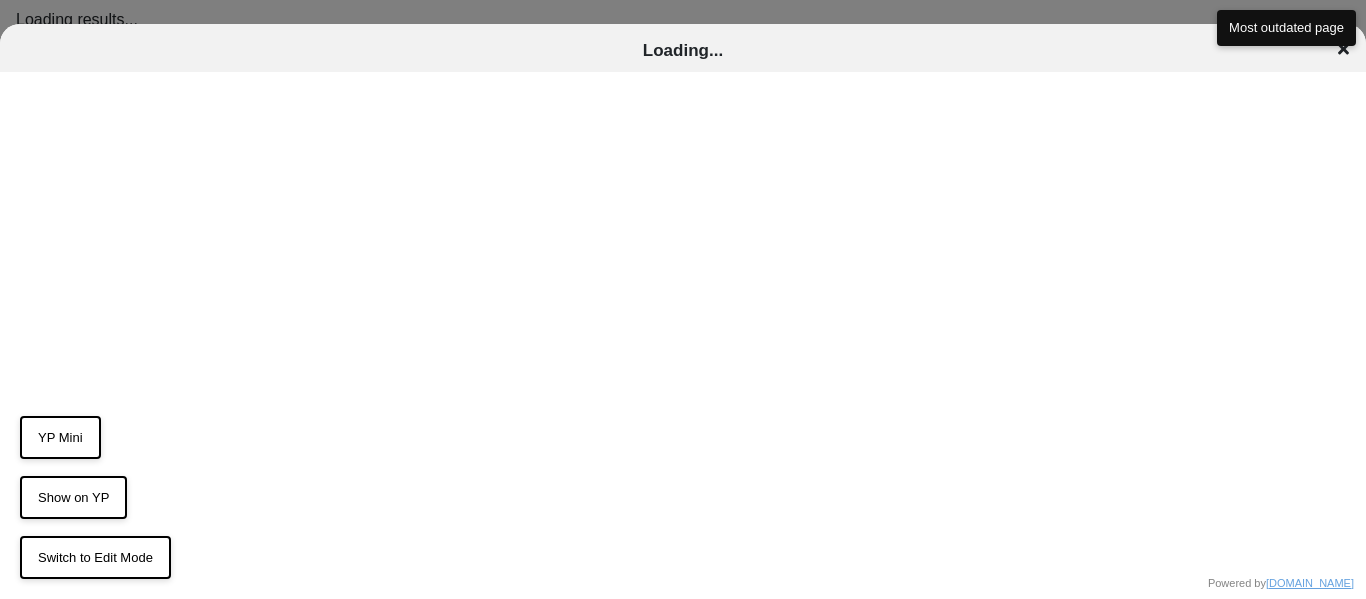 scroll, scrollTop: 0, scrollLeft: 0, axis: both 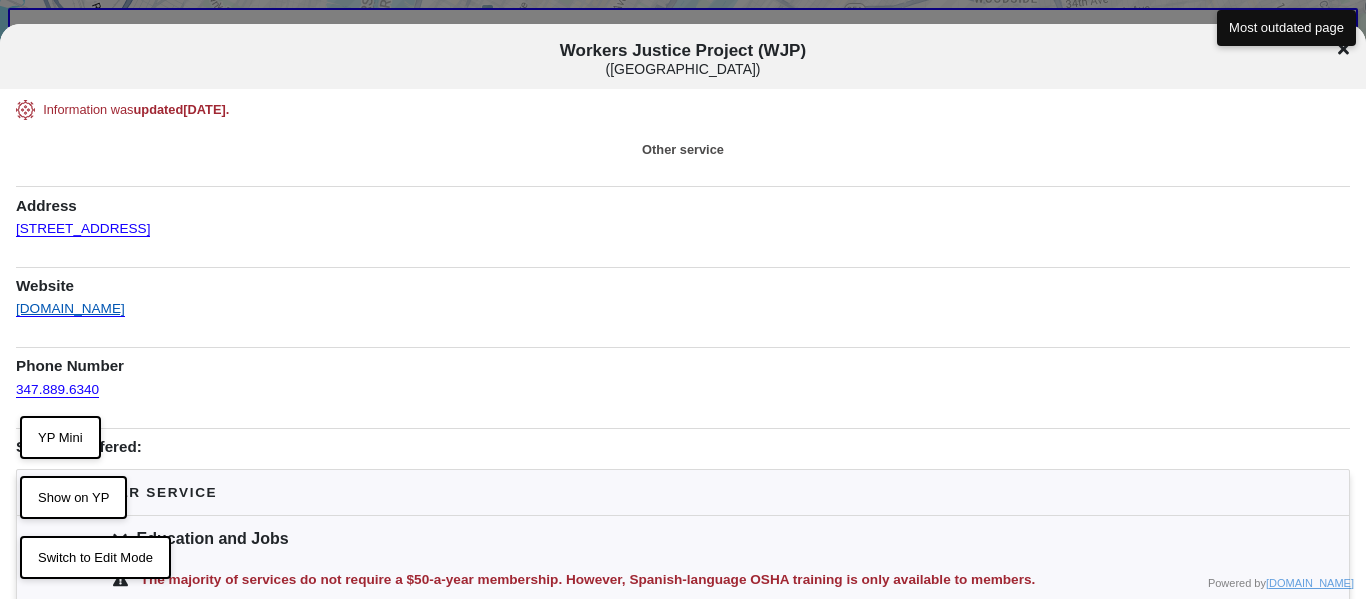 click on "[DOMAIN_NAME]" at bounding box center [70, 303] 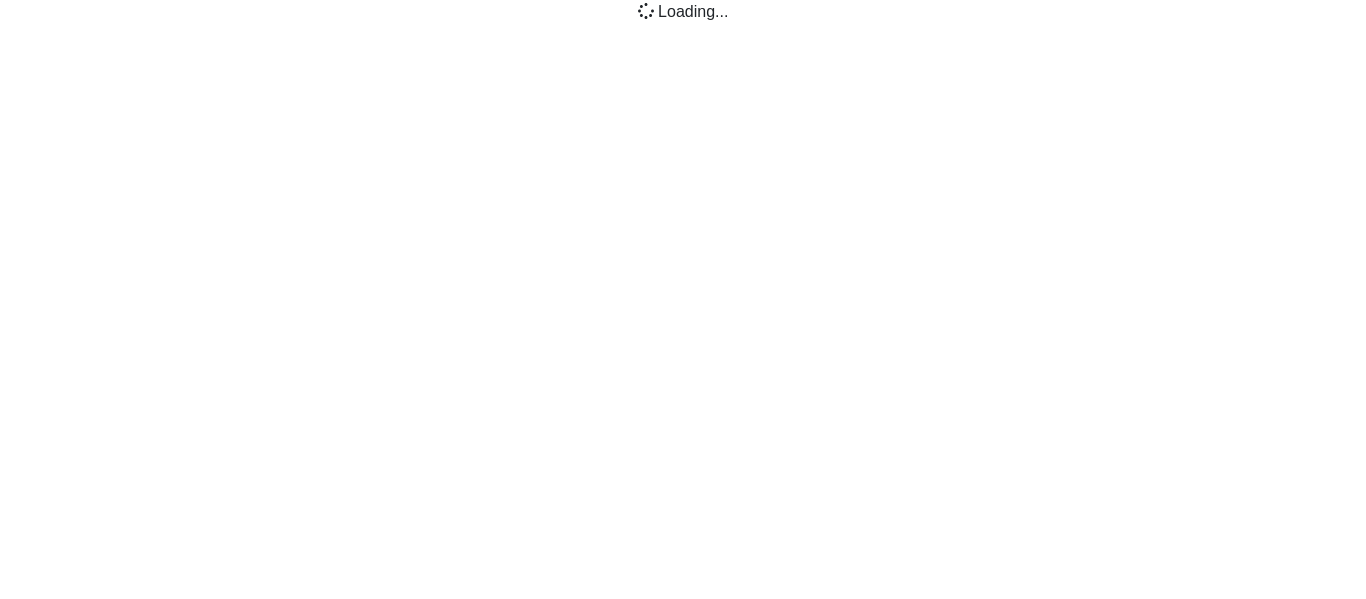 scroll, scrollTop: 0, scrollLeft: 0, axis: both 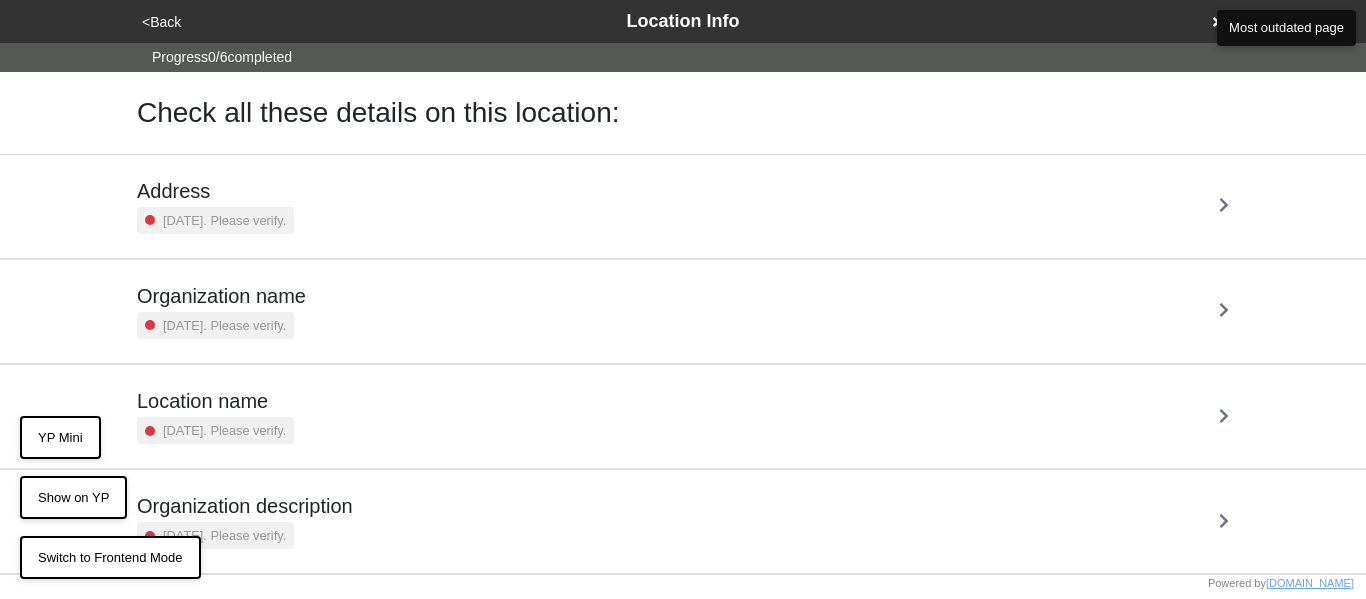 click on "Address" at bounding box center [215, 191] 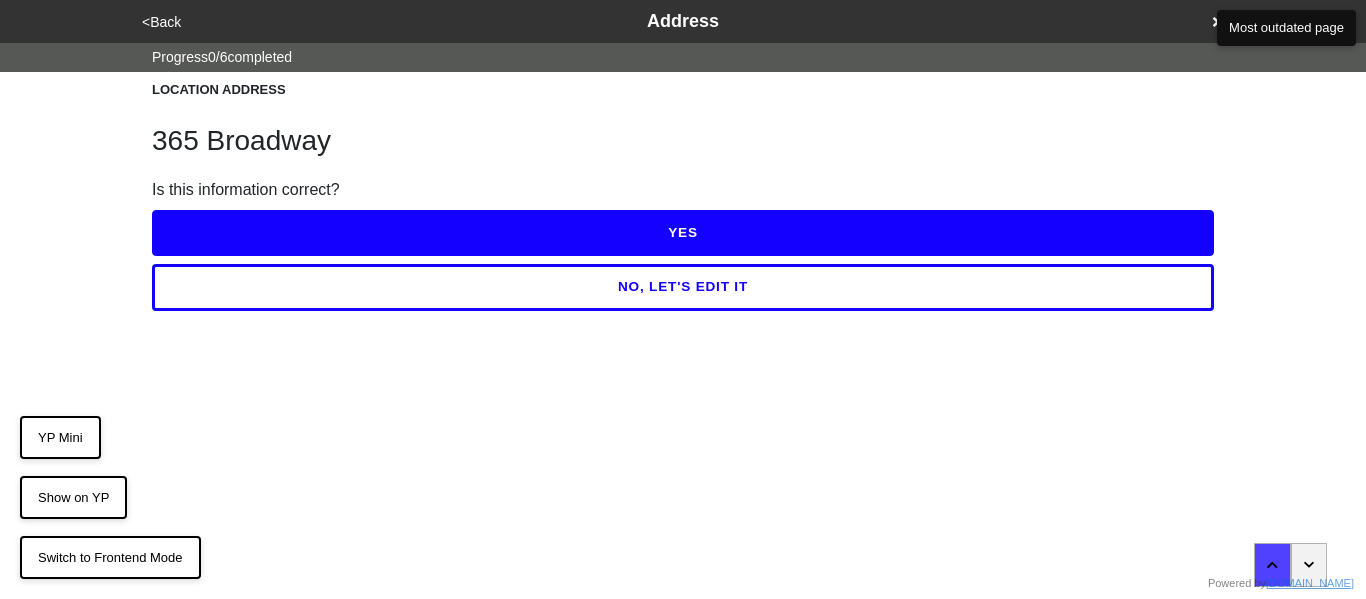 click on "YES" at bounding box center (683, 233) 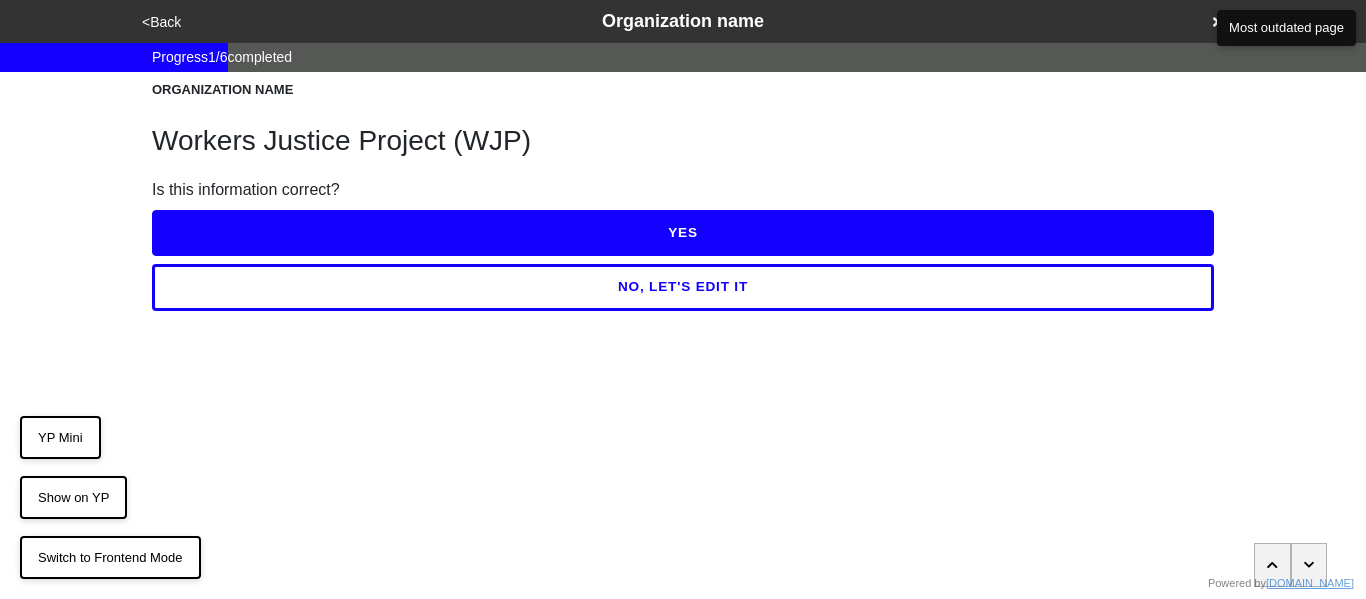 click on "YES" at bounding box center (683, 233) 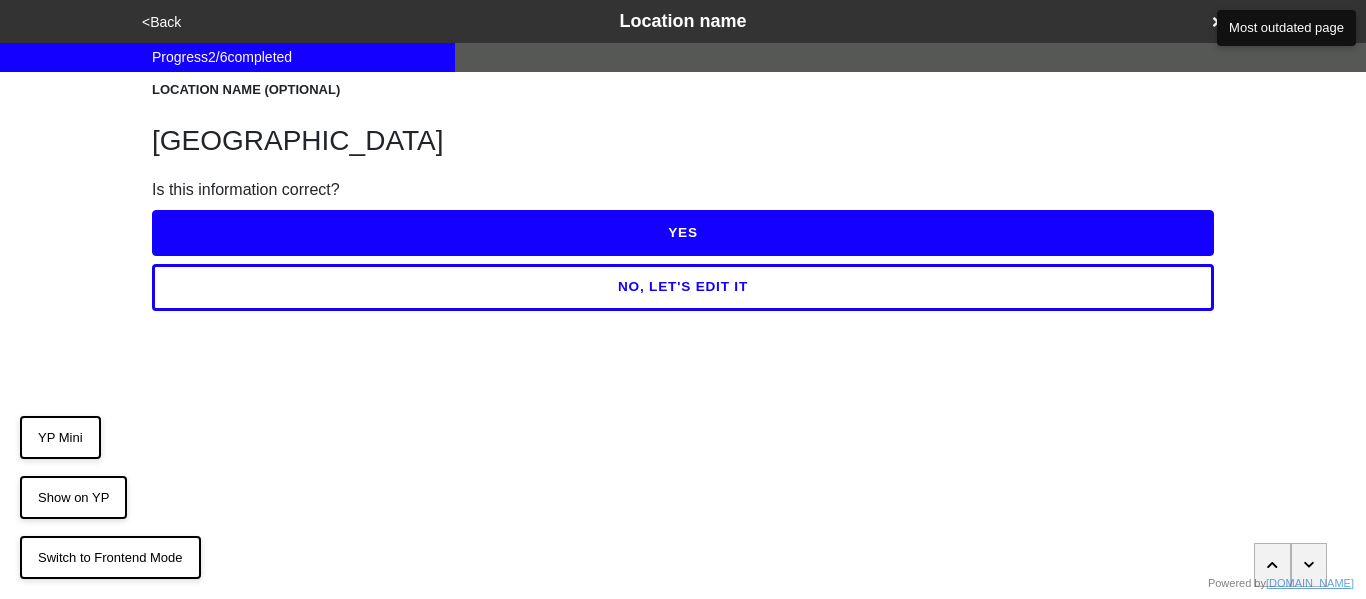 click on "YES" at bounding box center [683, 233] 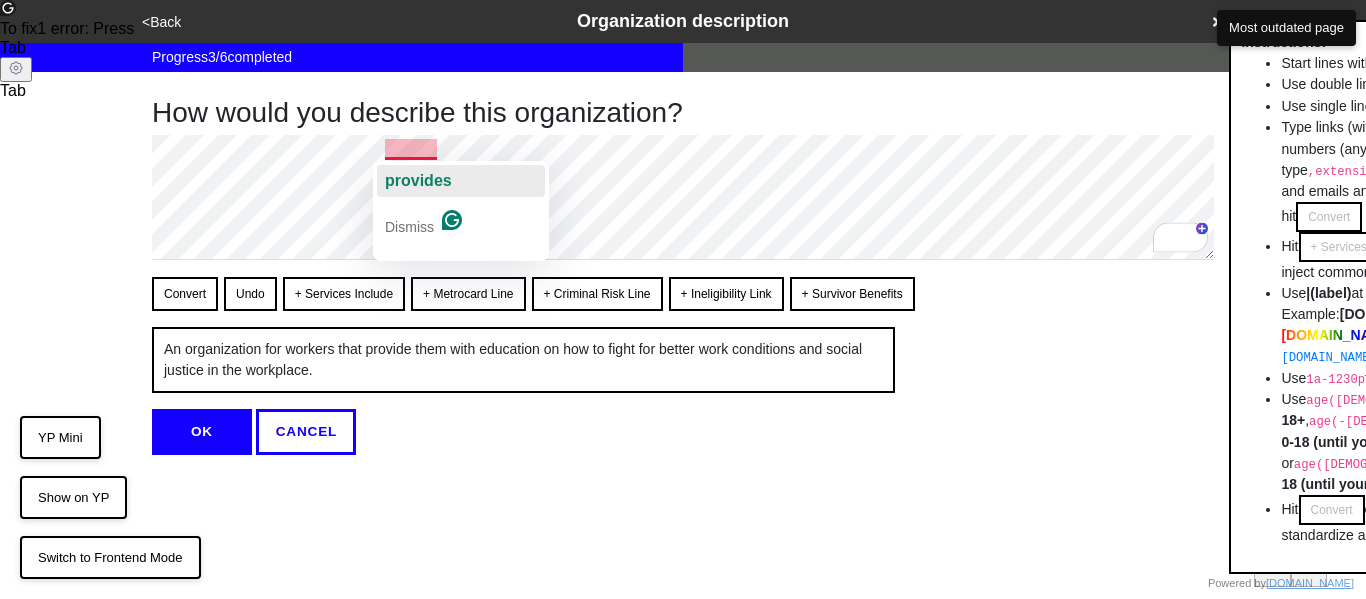 click on "provides" 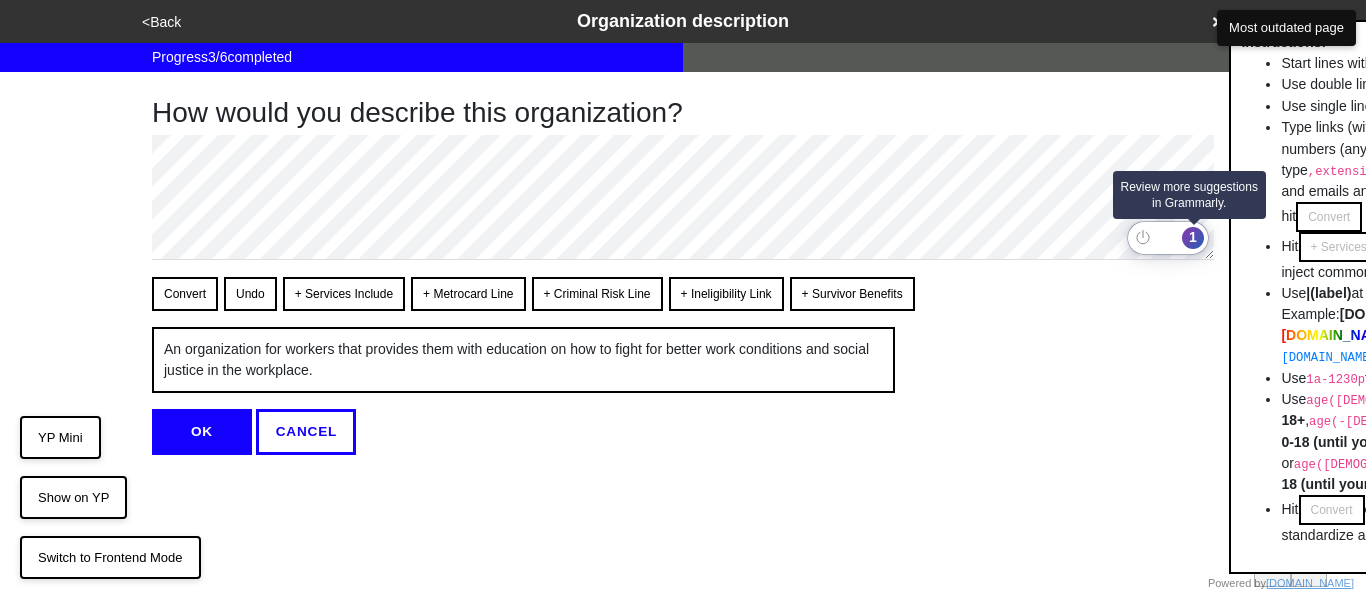click on "1" 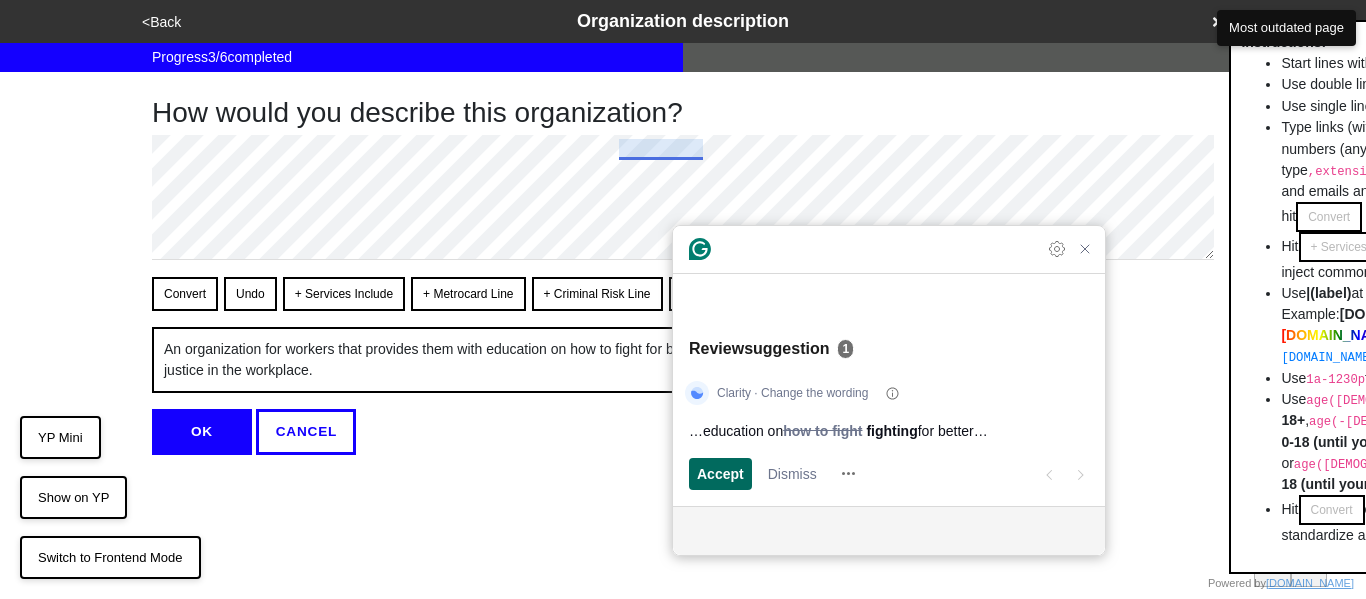 click on "Accept" at bounding box center [720, 473] 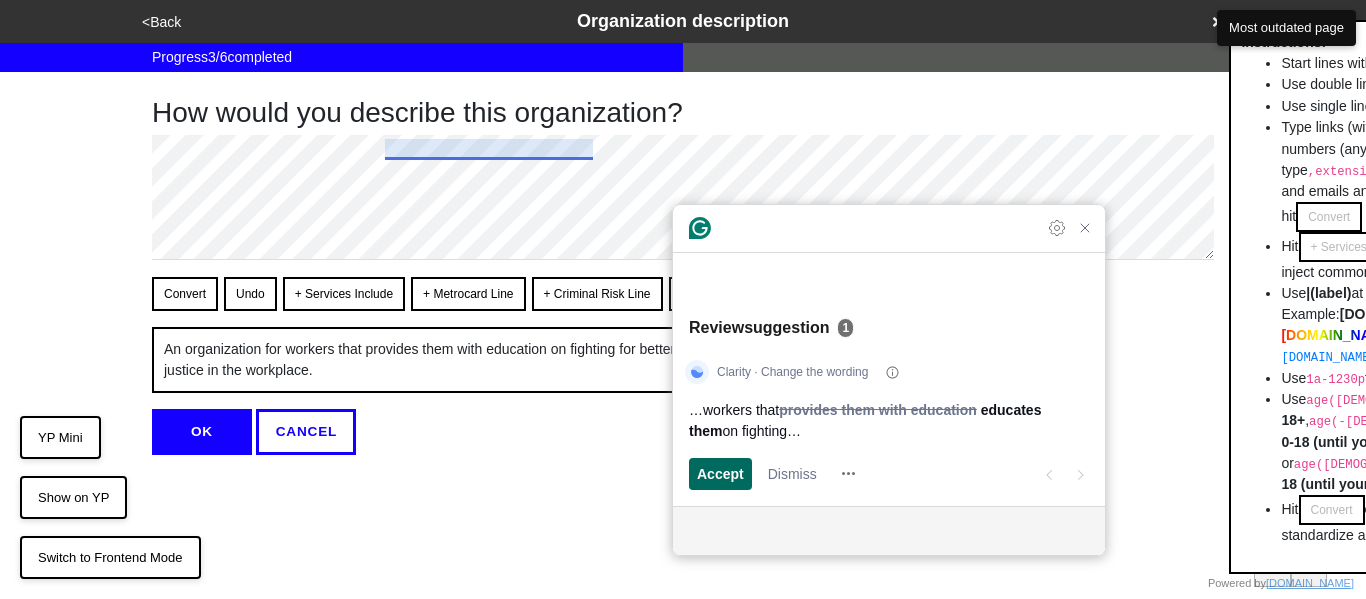 click on "Accept" at bounding box center [720, 473] 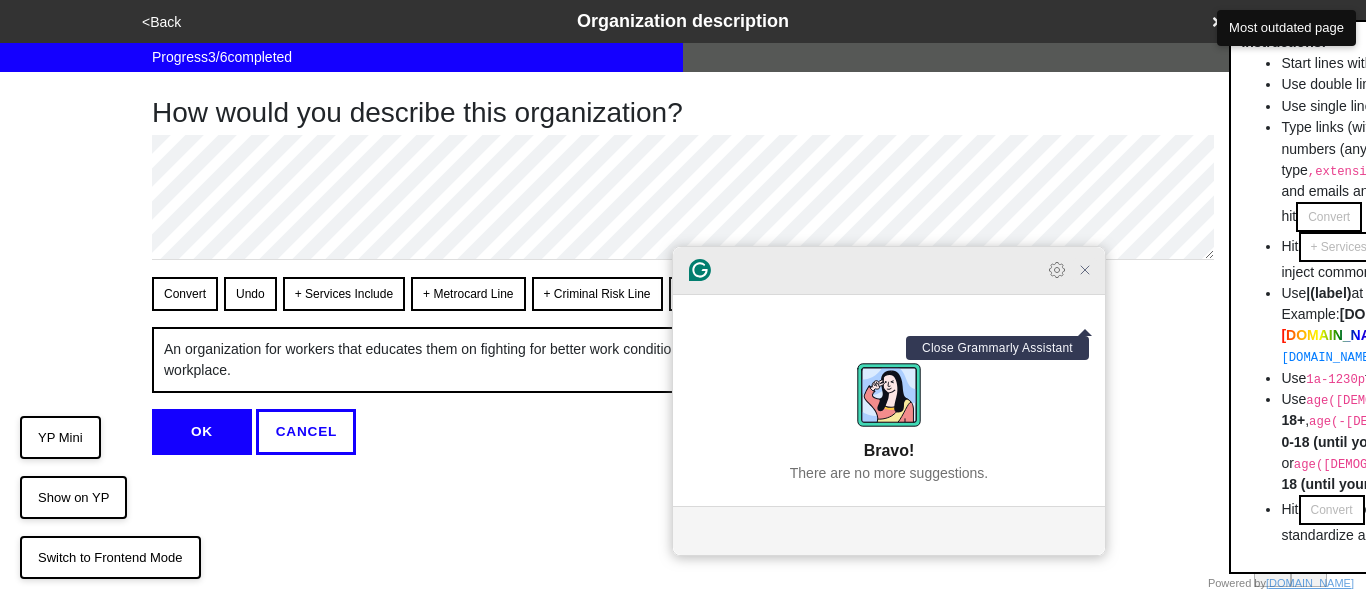 click 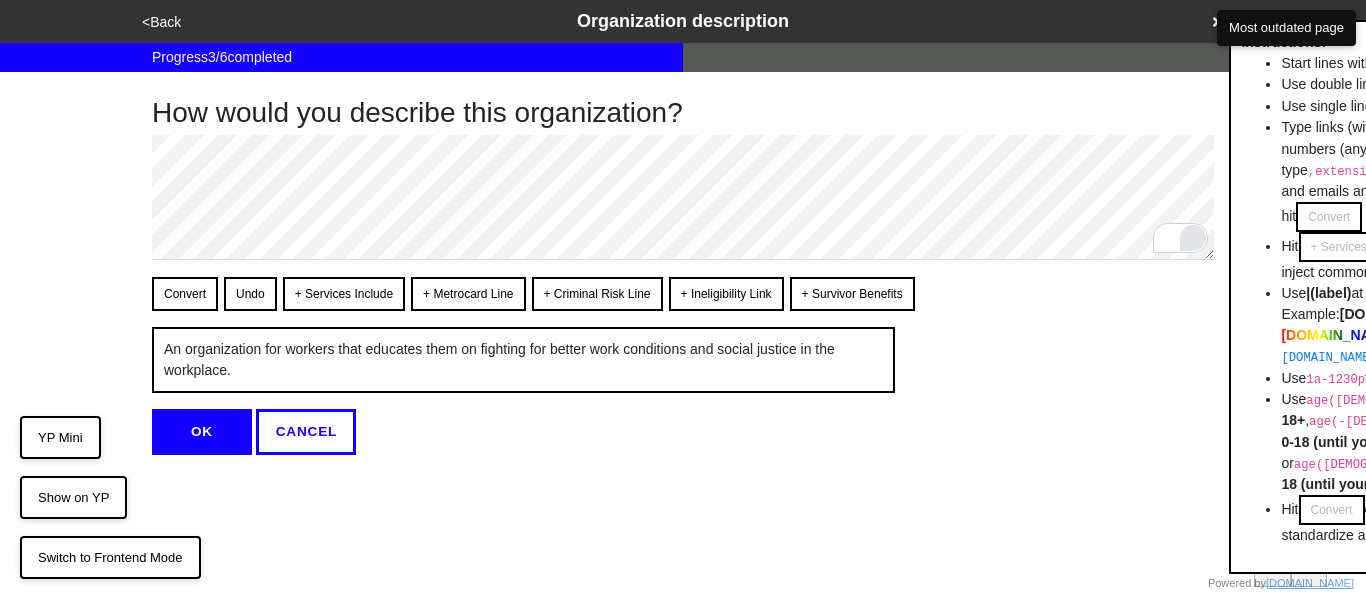 click on "OK" at bounding box center [202, 432] 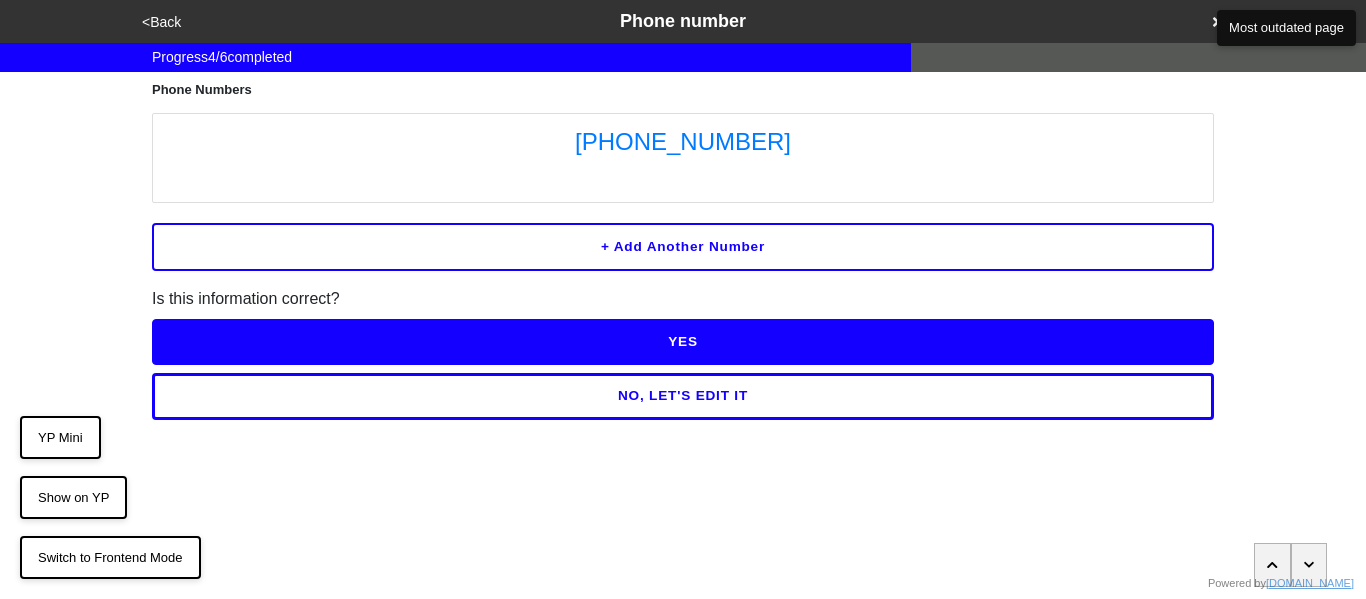 click on "NO, LET'S EDIT IT" at bounding box center (683, 396) 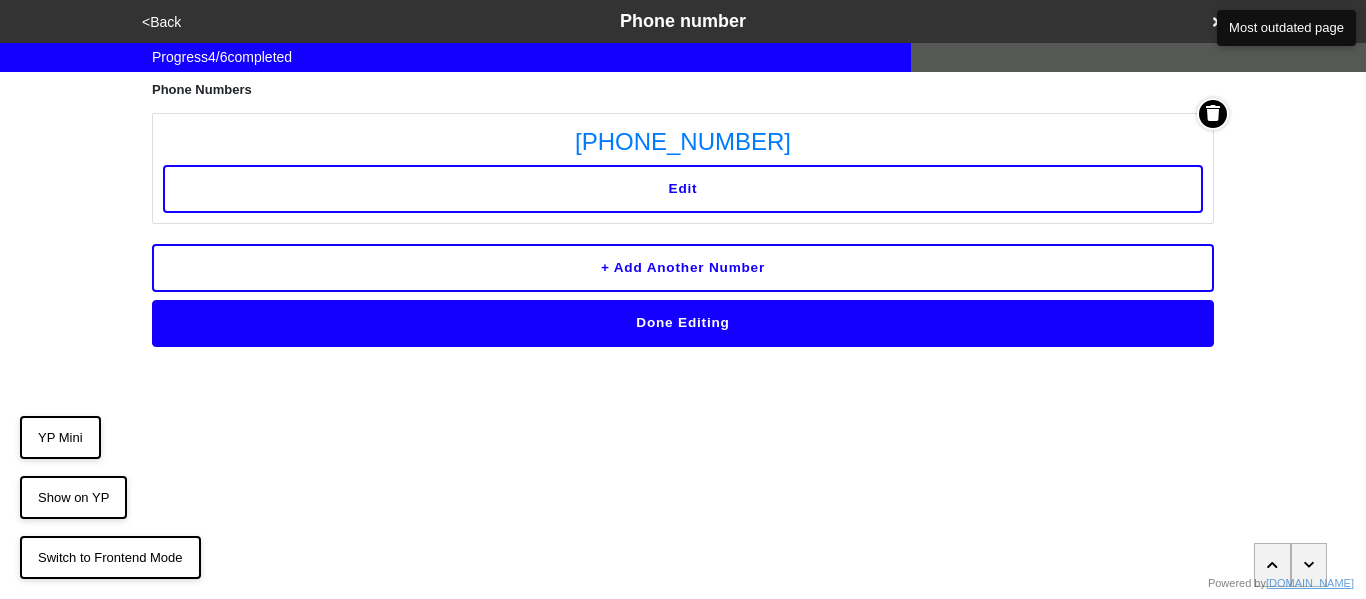 click on "Edit" at bounding box center [683, 189] 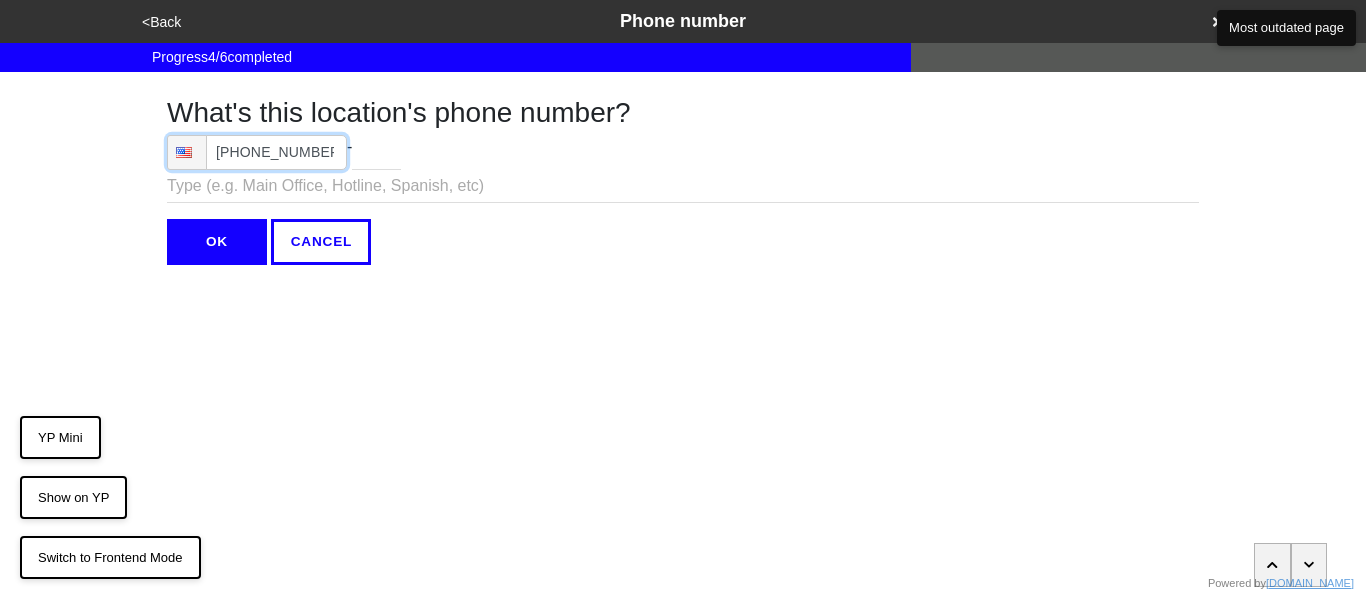 click on "[PHONE_NUMBER]" at bounding box center (257, 152) 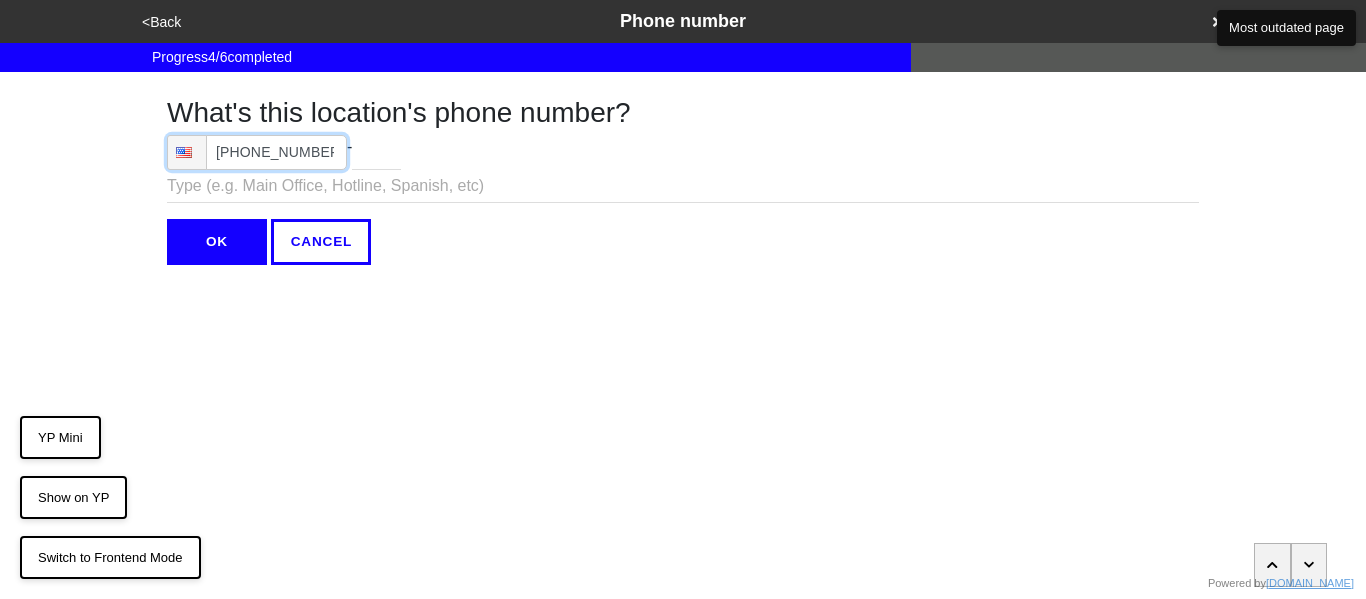 type on "[PHONE_NUMBER]" 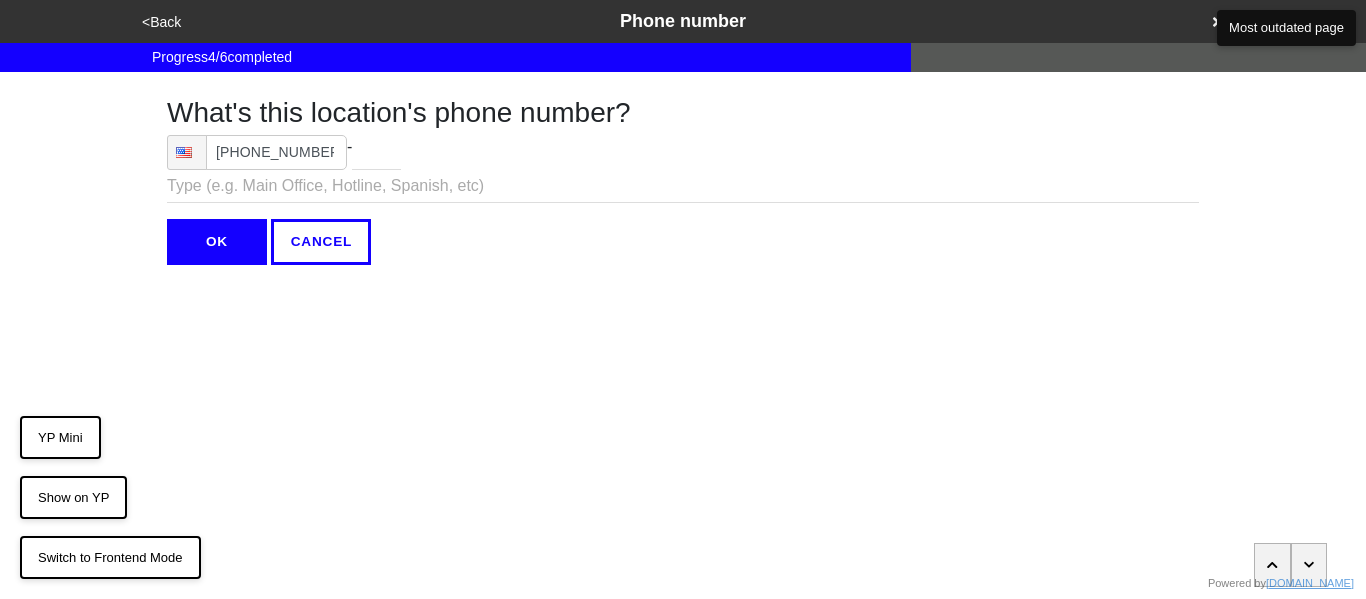 click on "OK" at bounding box center [217, 242] 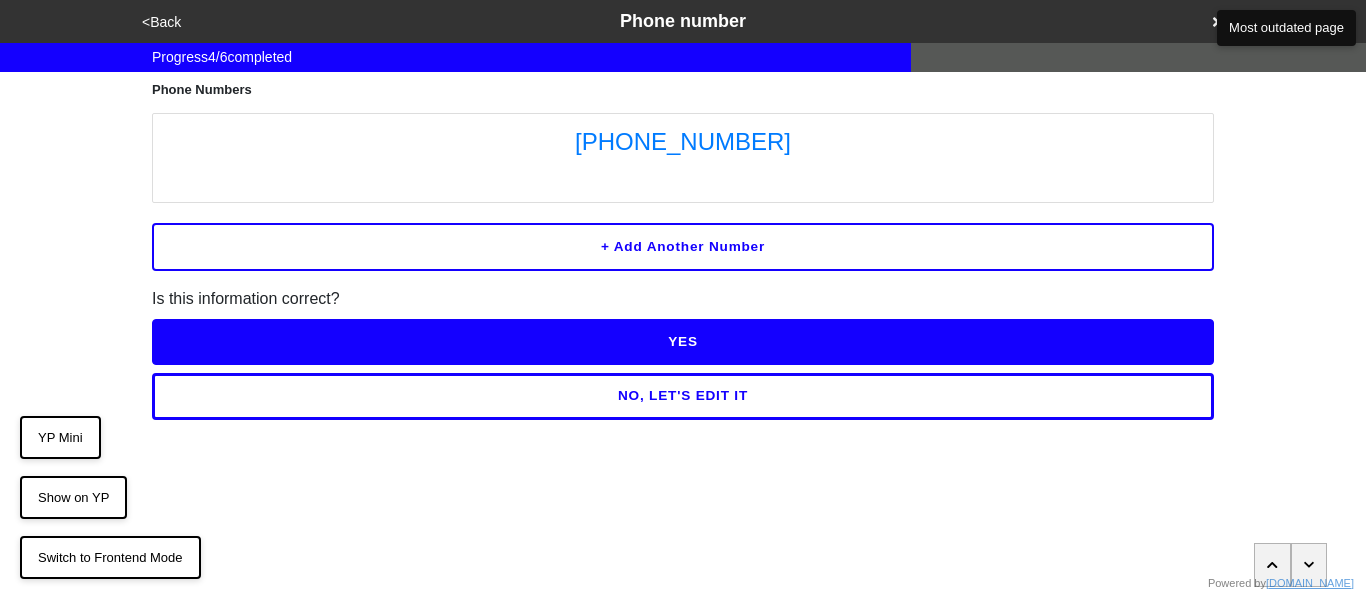 click on "YES" at bounding box center [683, 342] 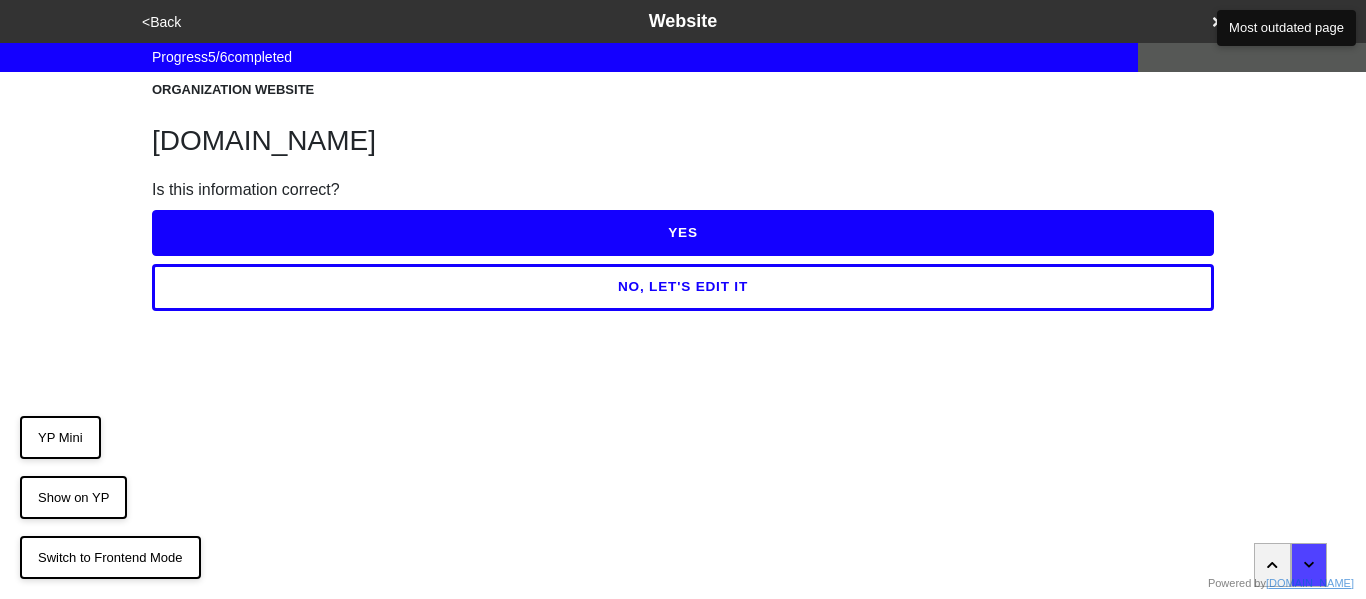 click on "YES" at bounding box center (683, 233) 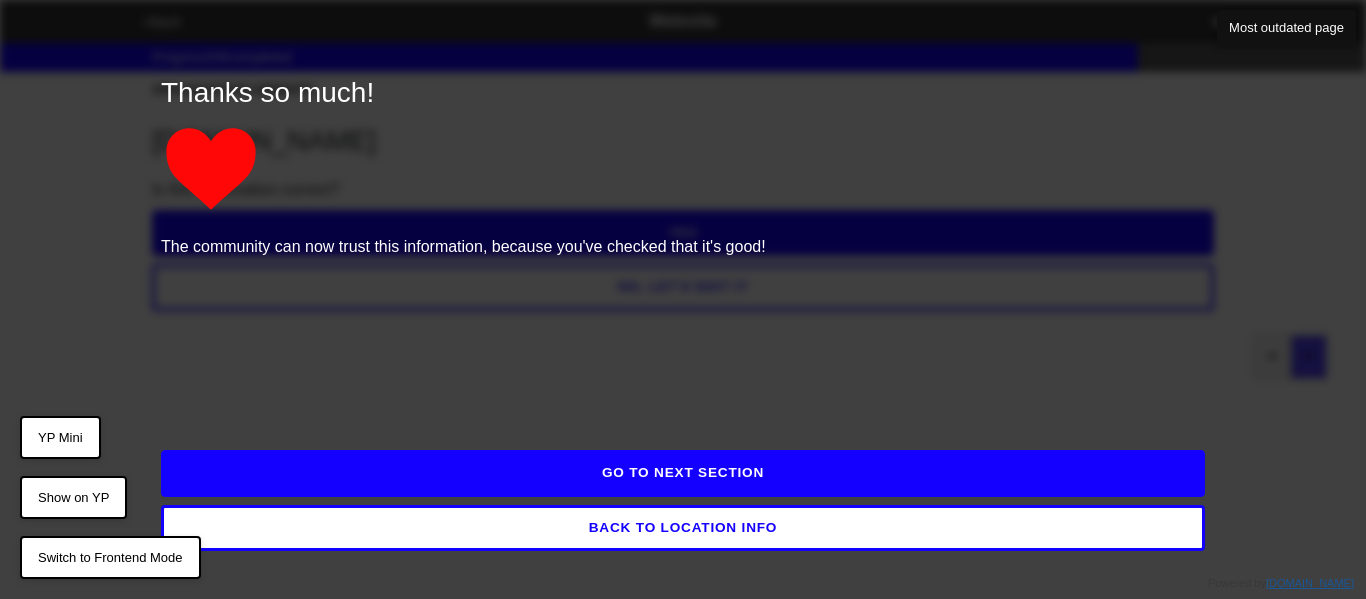 click on "GO TO NEXT SECTION" at bounding box center (683, 473) 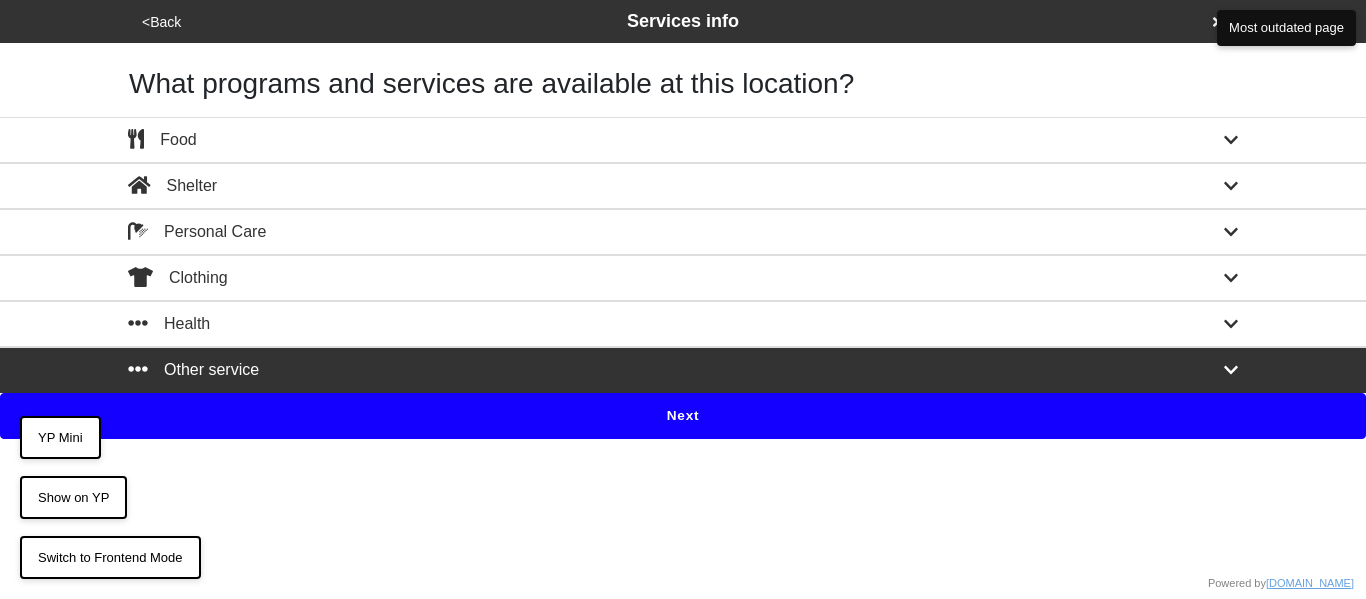 click on "Next" at bounding box center [683, 416] 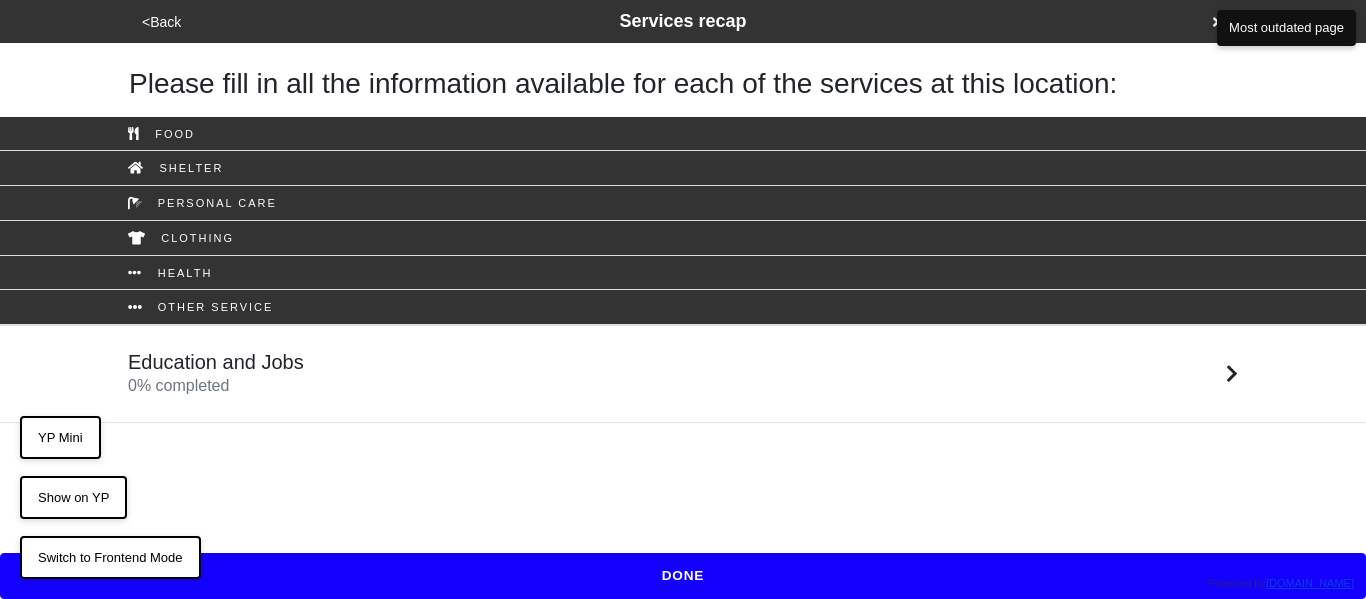 click on "Education and Jobs 0 % completed" at bounding box center (216, 374) 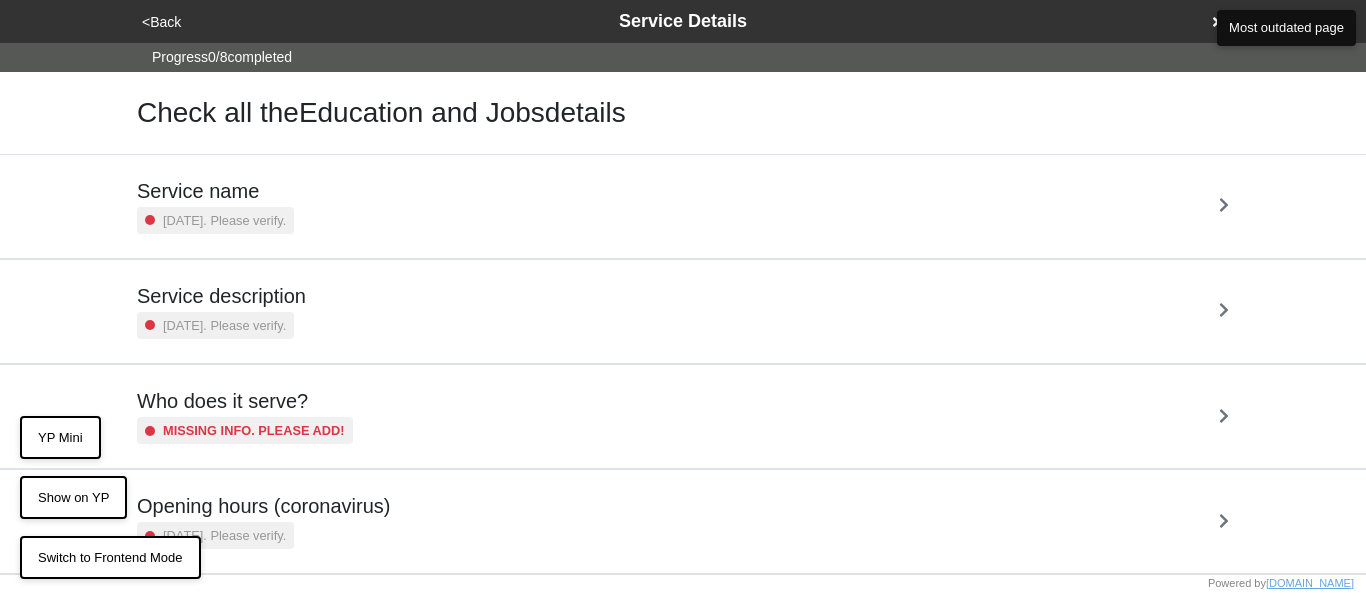 click on "[DATE]. Please verify." at bounding box center [215, 220] 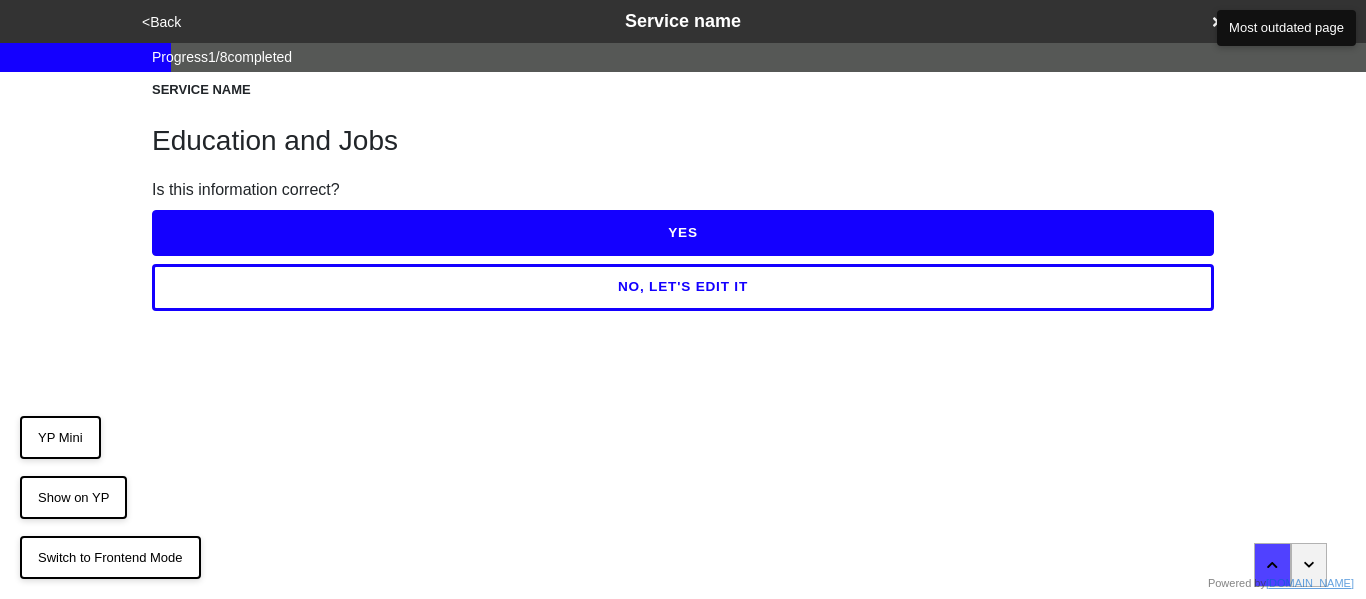 click on "YES" at bounding box center [683, 233] 